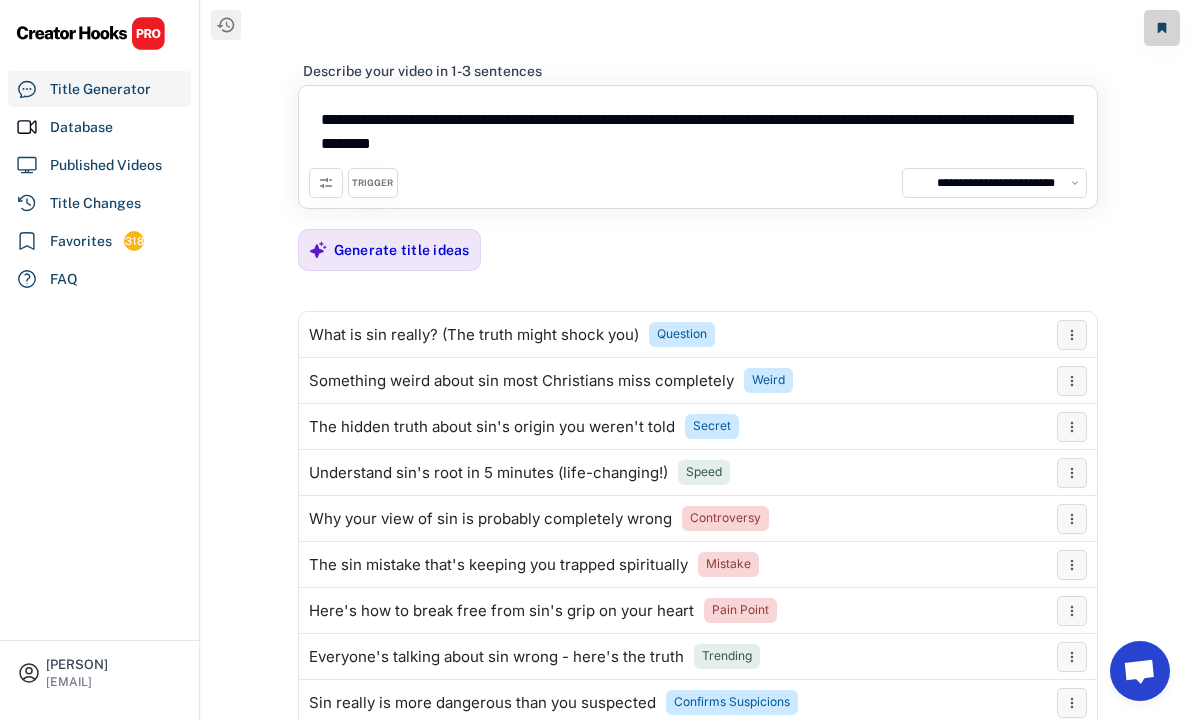 select on "**********" 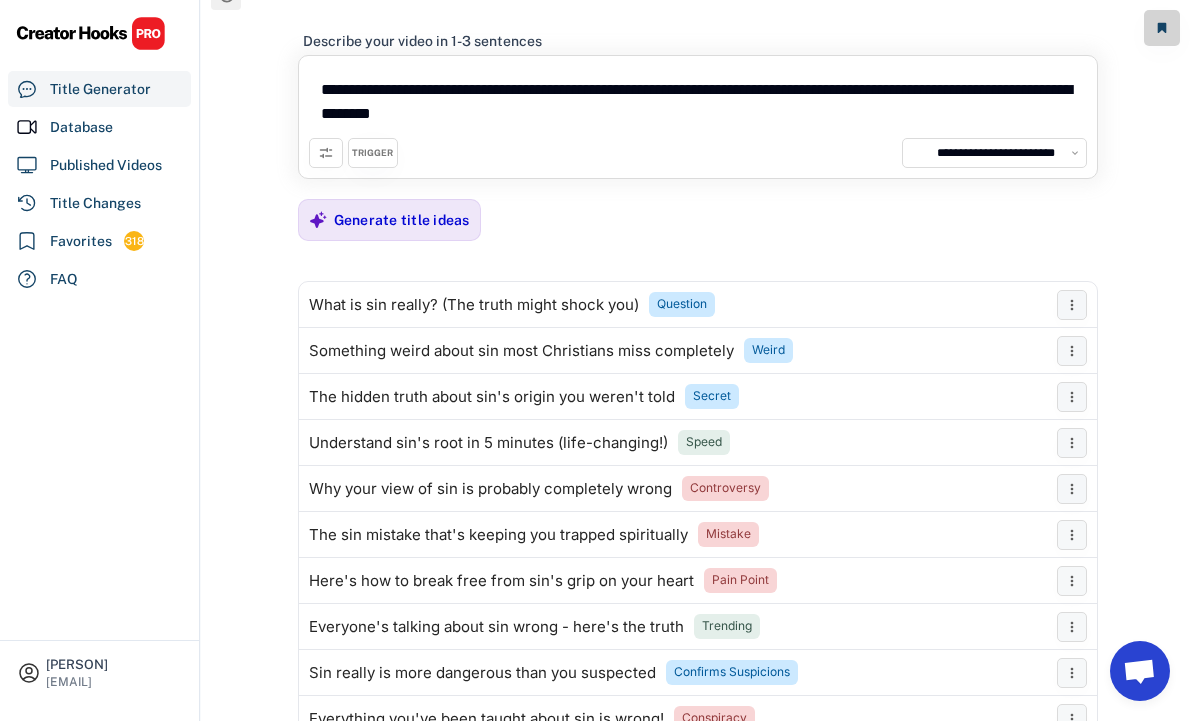 click on "**********" at bounding box center (698, 102) 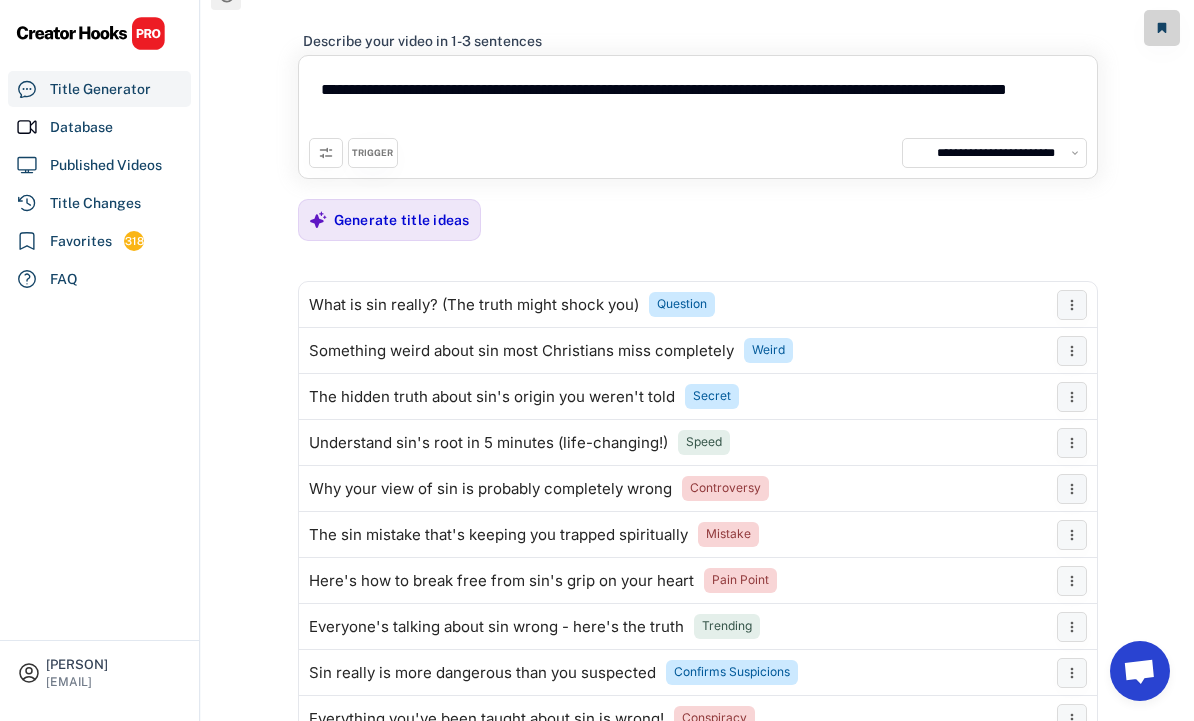 click on "Generate title ideas" at bounding box center (402, 220) 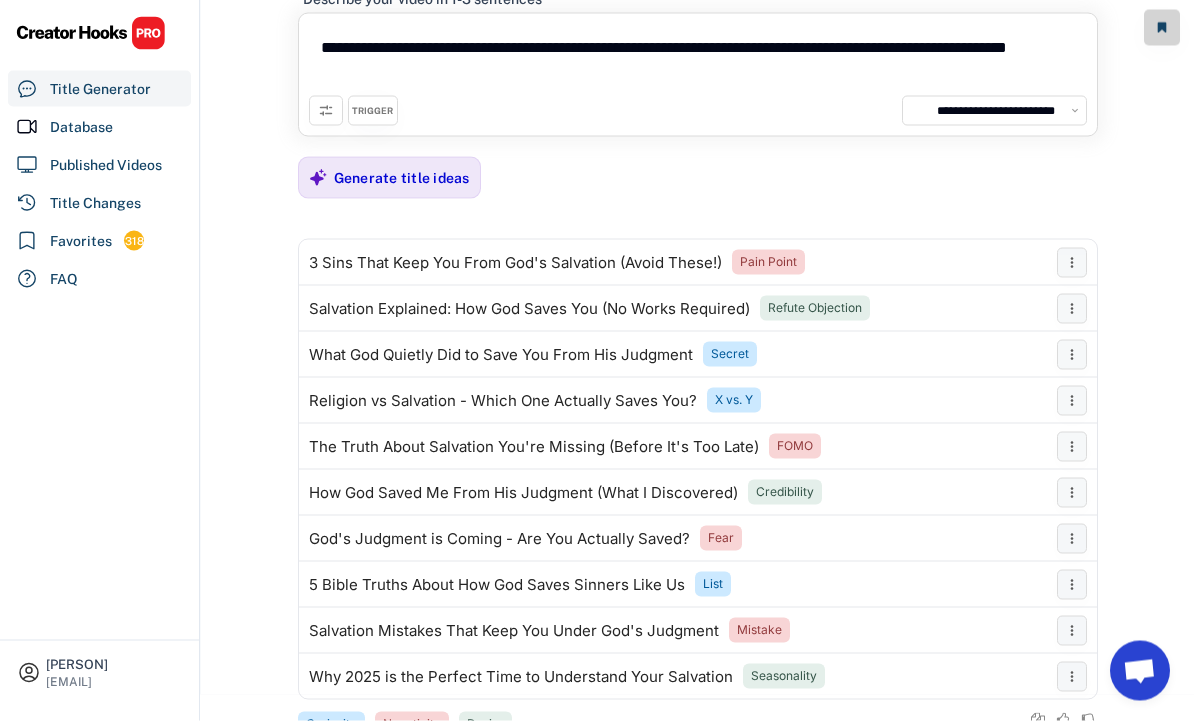 scroll, scrollTop: 72, scrollLeft: 0, axis: vertical 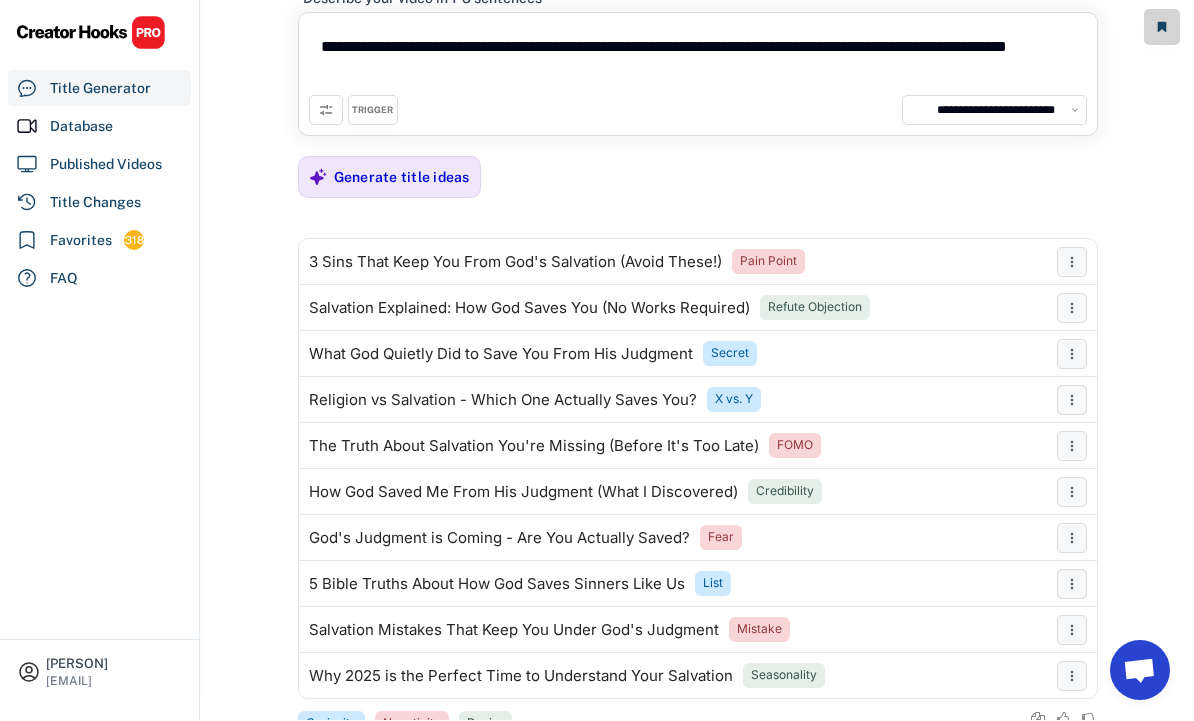click 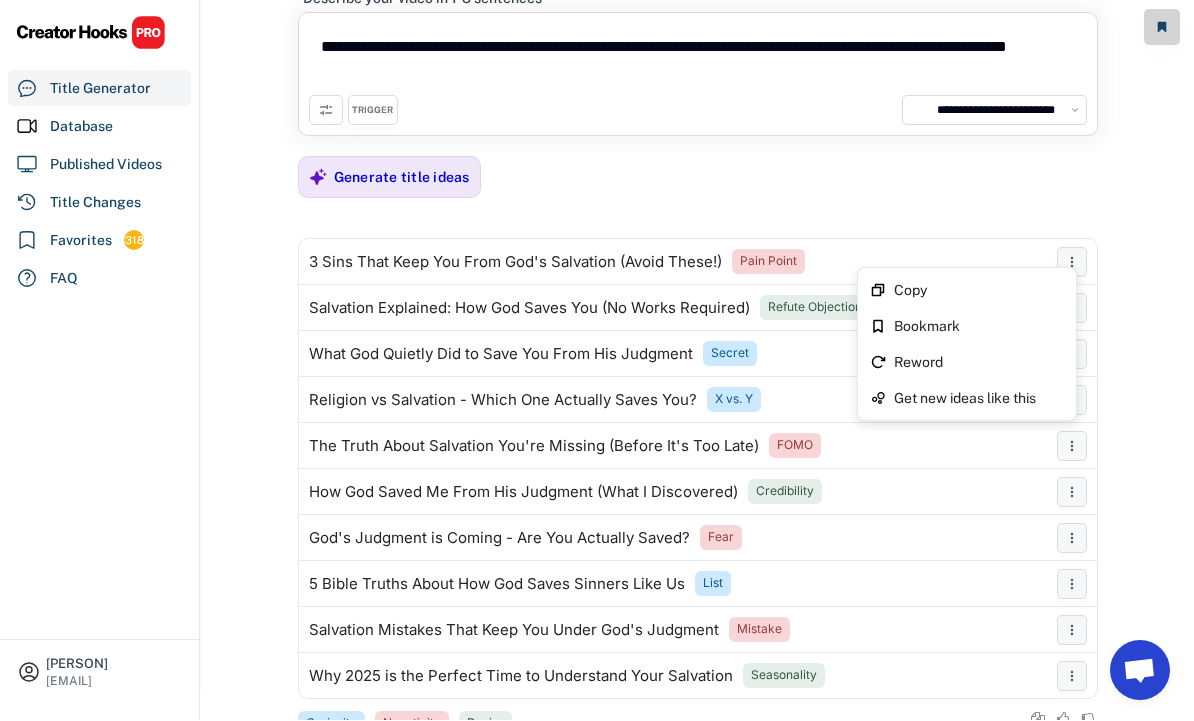 click on "Bookmark" at bounding box center (979, 327) 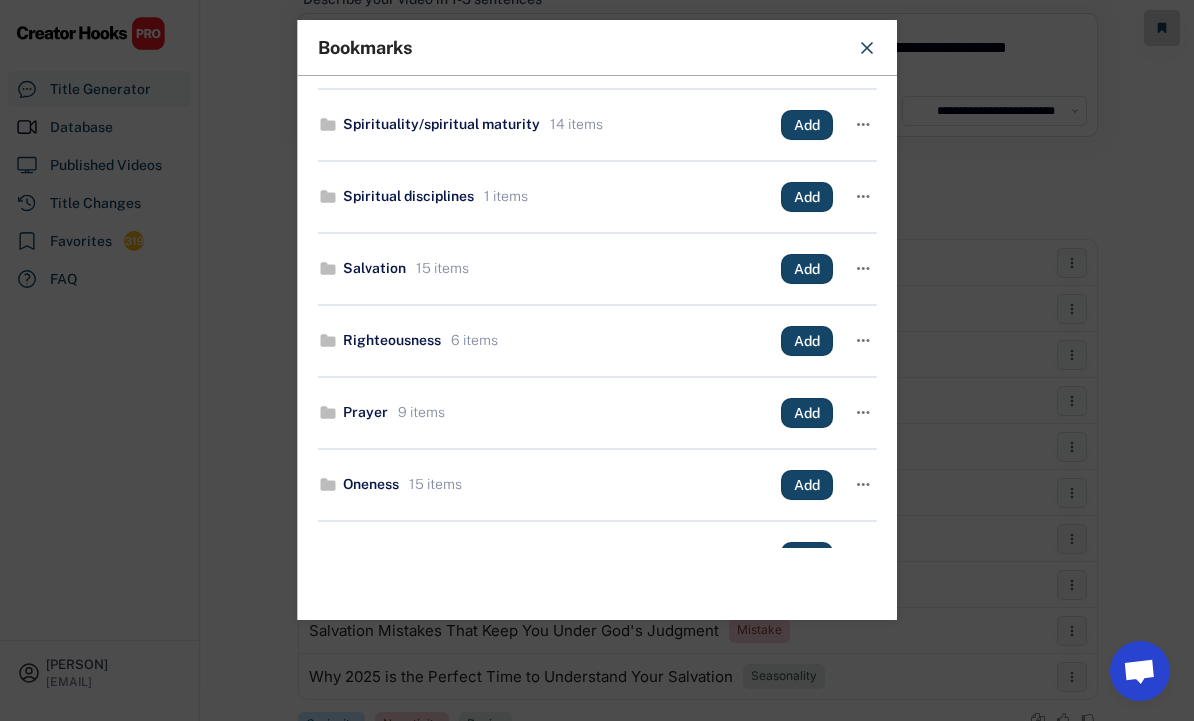 scroll, scrollTop: 117, scrollLeft: 0, axis: vertical 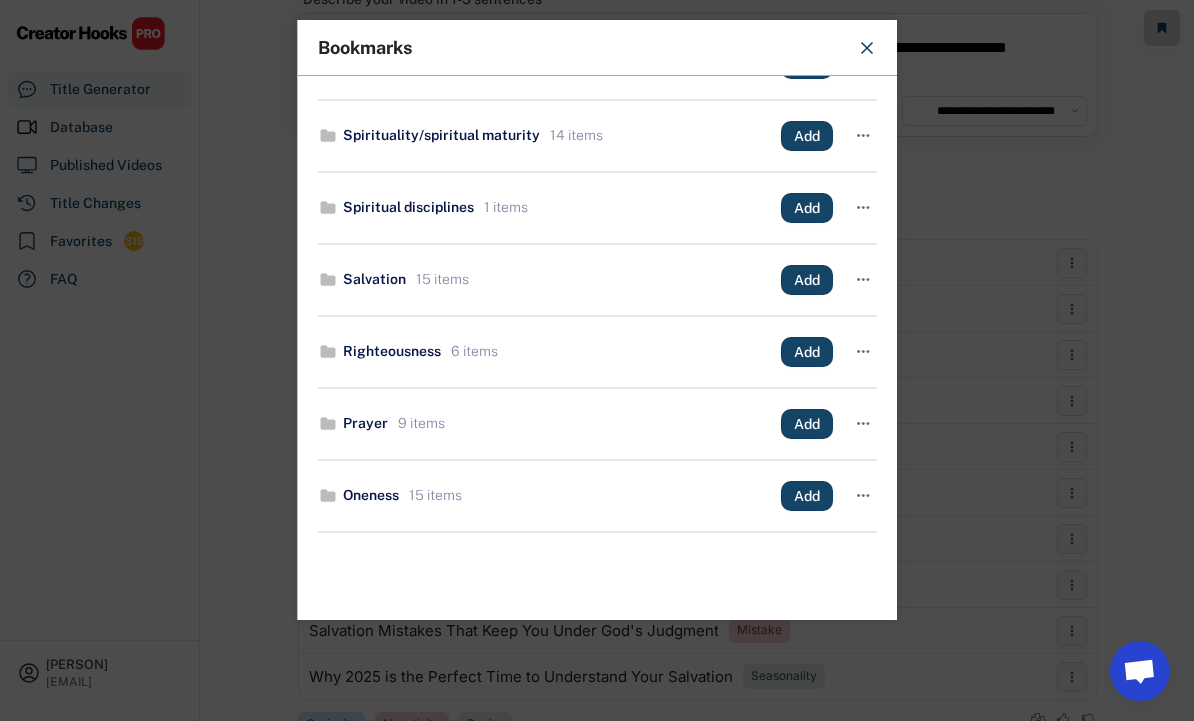 click on "Add" at bounding box center (807, 280) 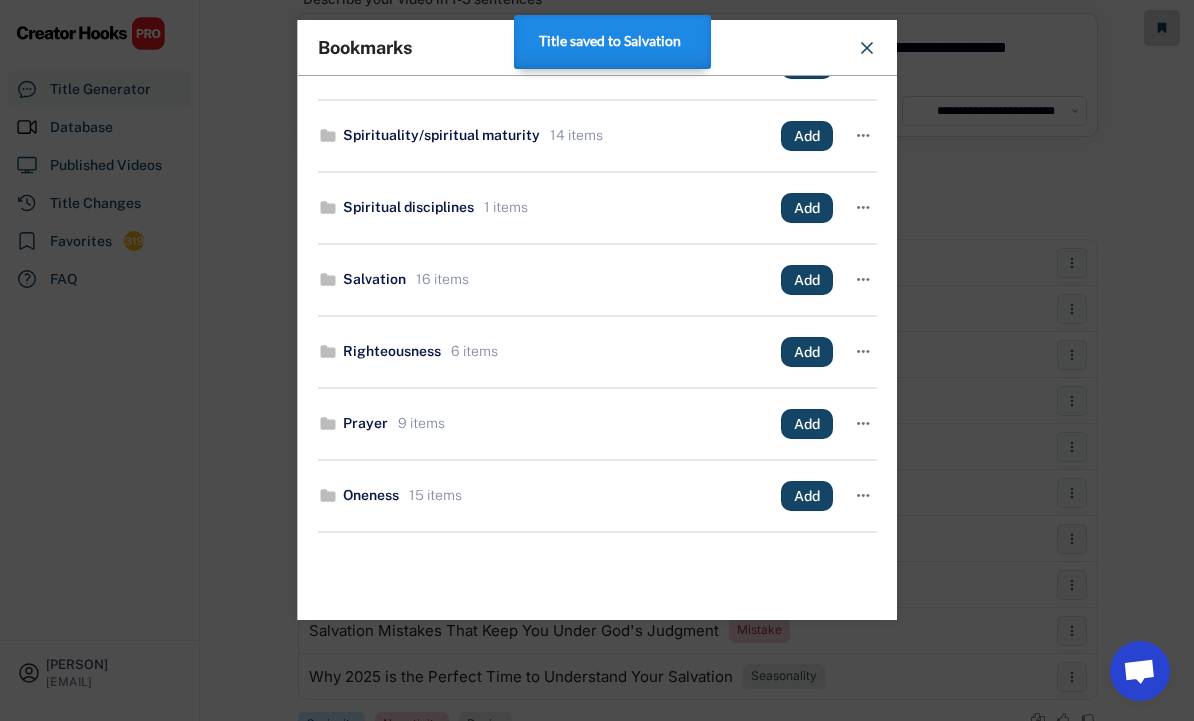 click at bounding box center (597, 360) 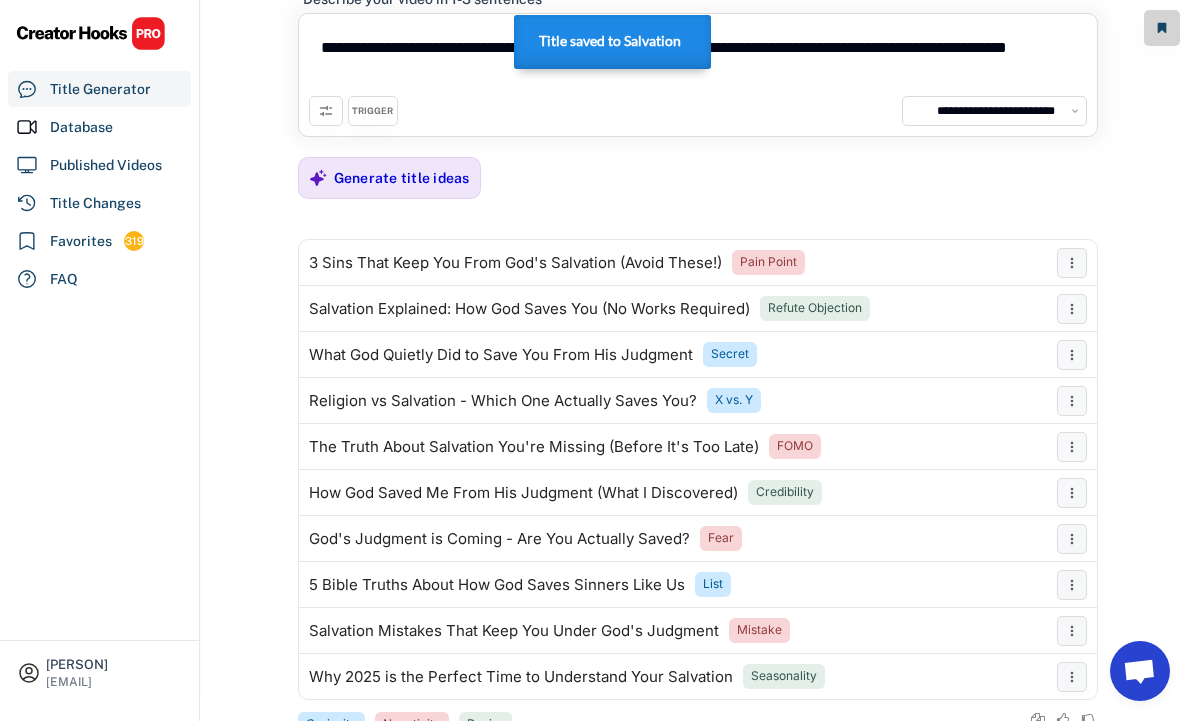 click 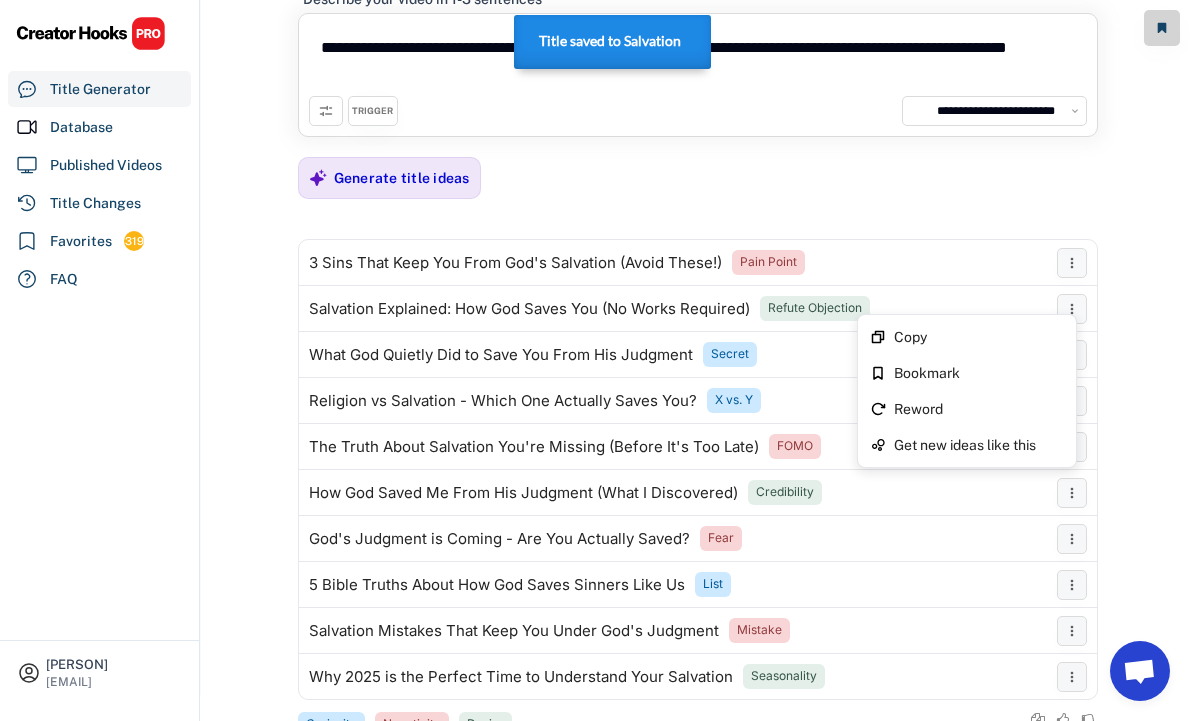 click on "Bookmark" at bounding box center (979, 373) 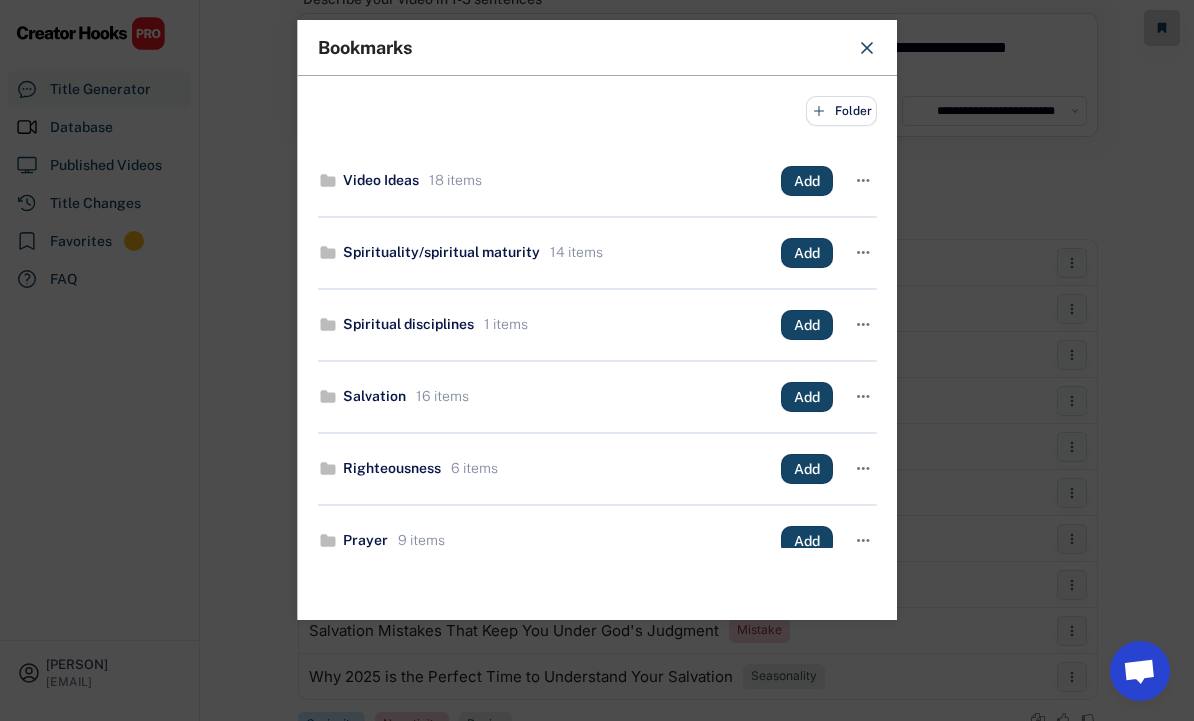 click on "Add" at bounding box center [0, 0] 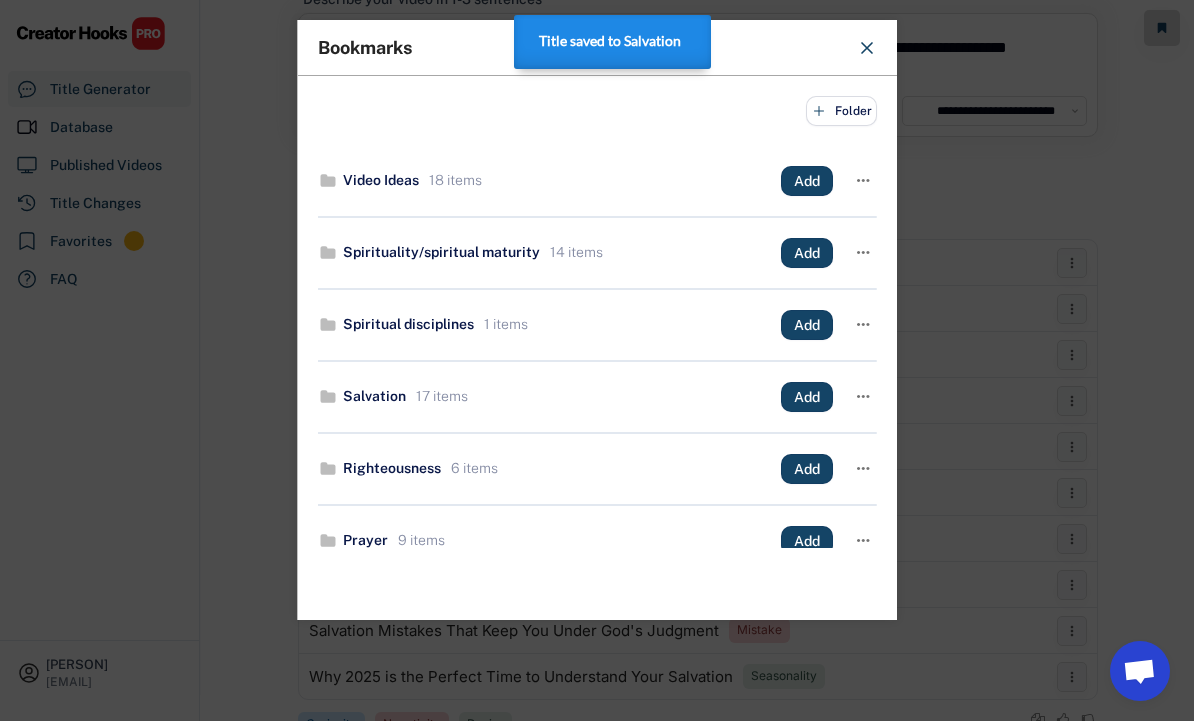 click at bounding box center (597, 360) 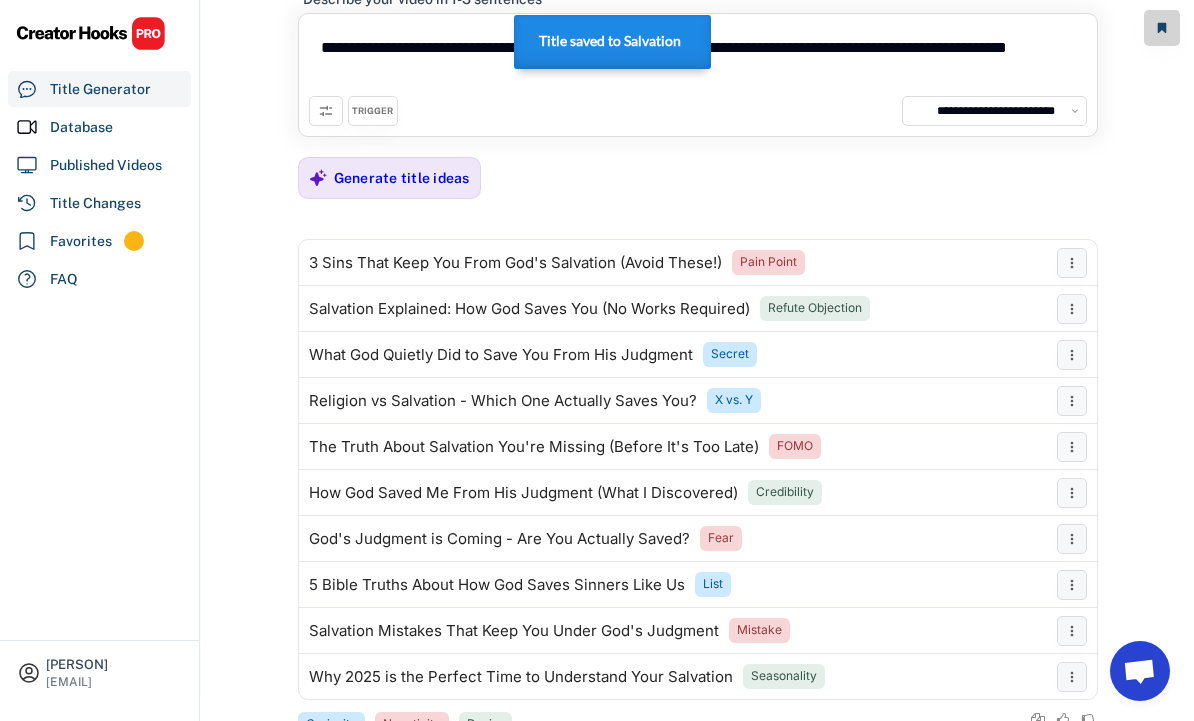 click 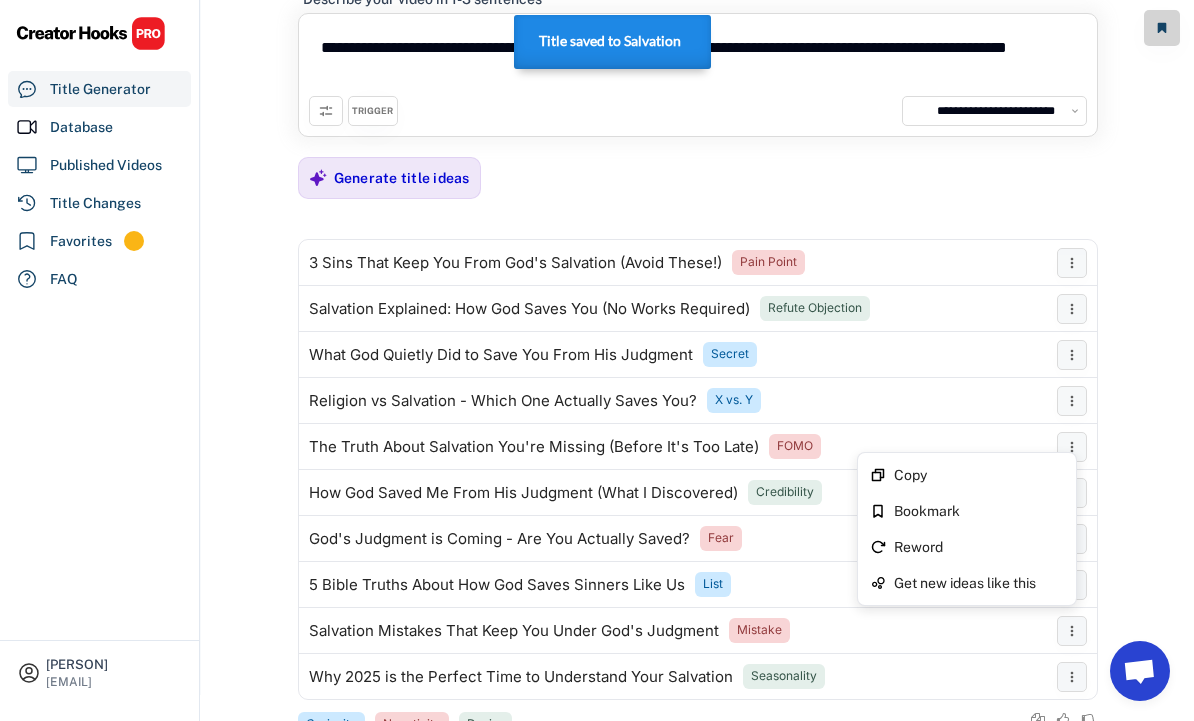 click on "Copy" at bounding box center [979, 475] 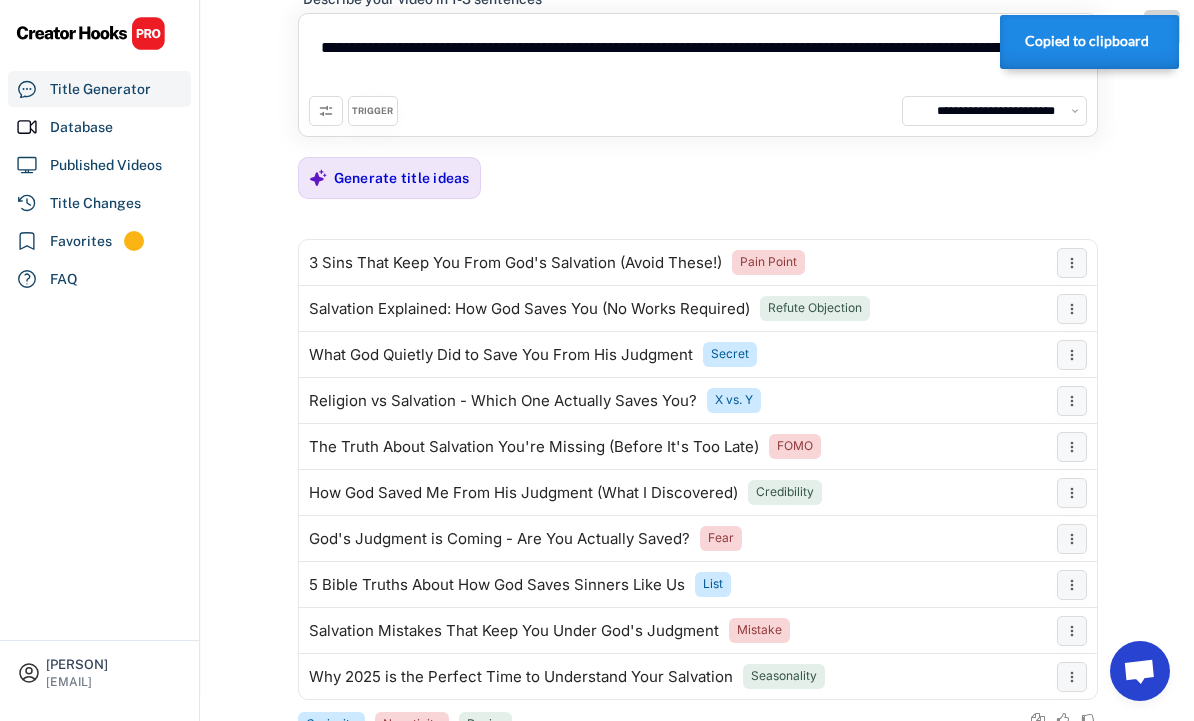 click 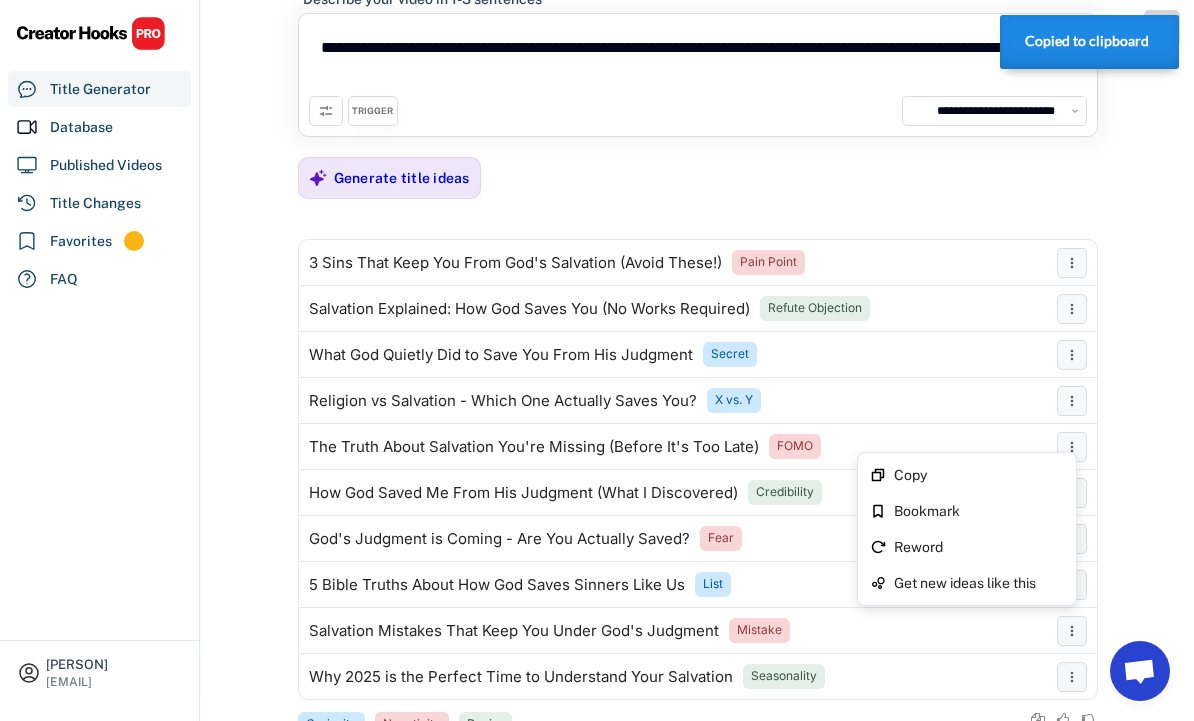 click on "Bookmark" at bounding box center [979, 511] 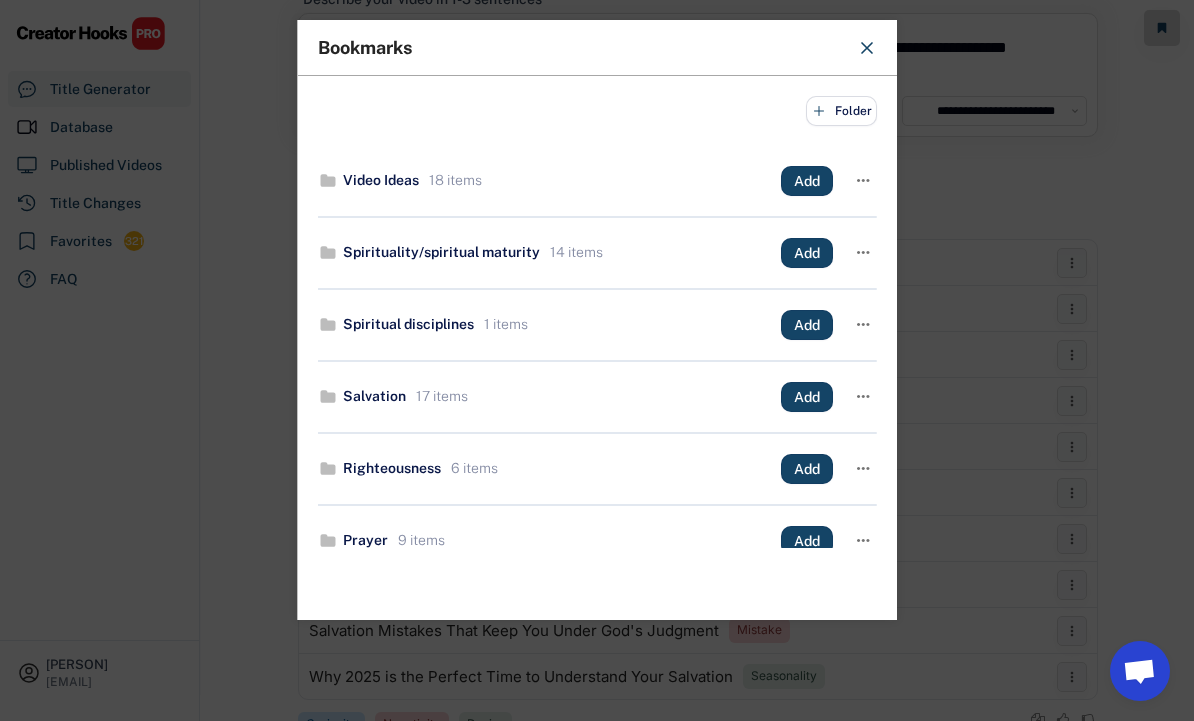 click on "Add" at bounding box center (0, 0) 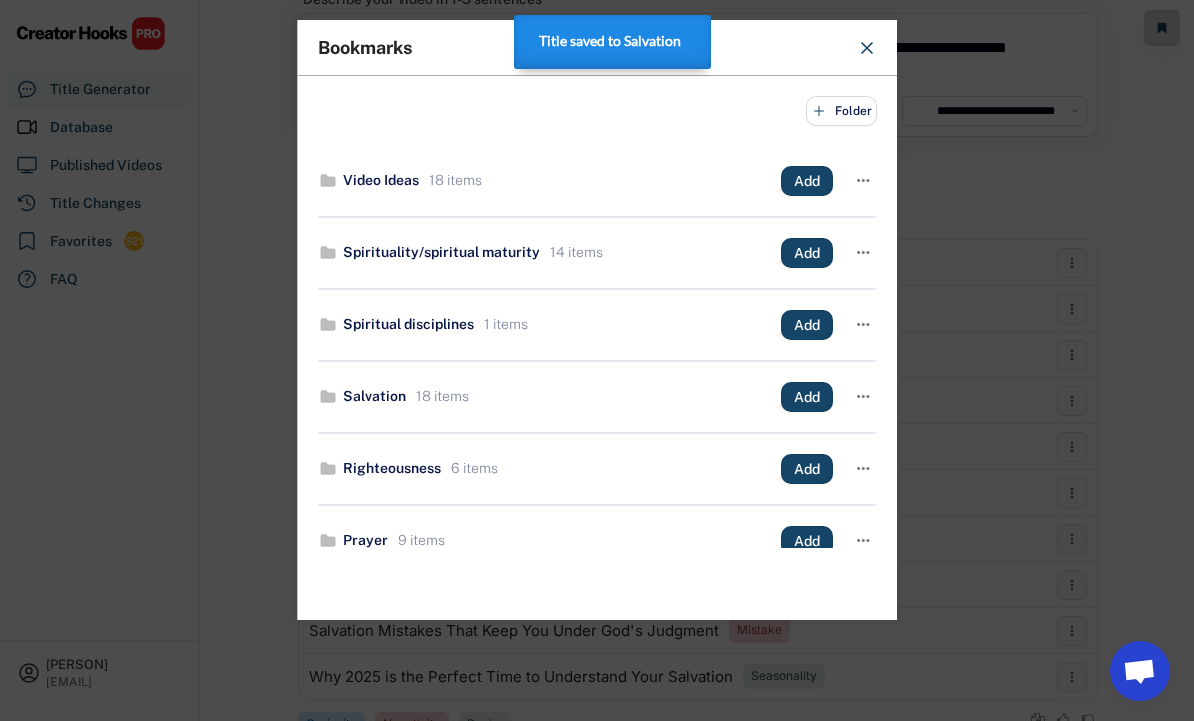 click at bounding box center [597, 360] 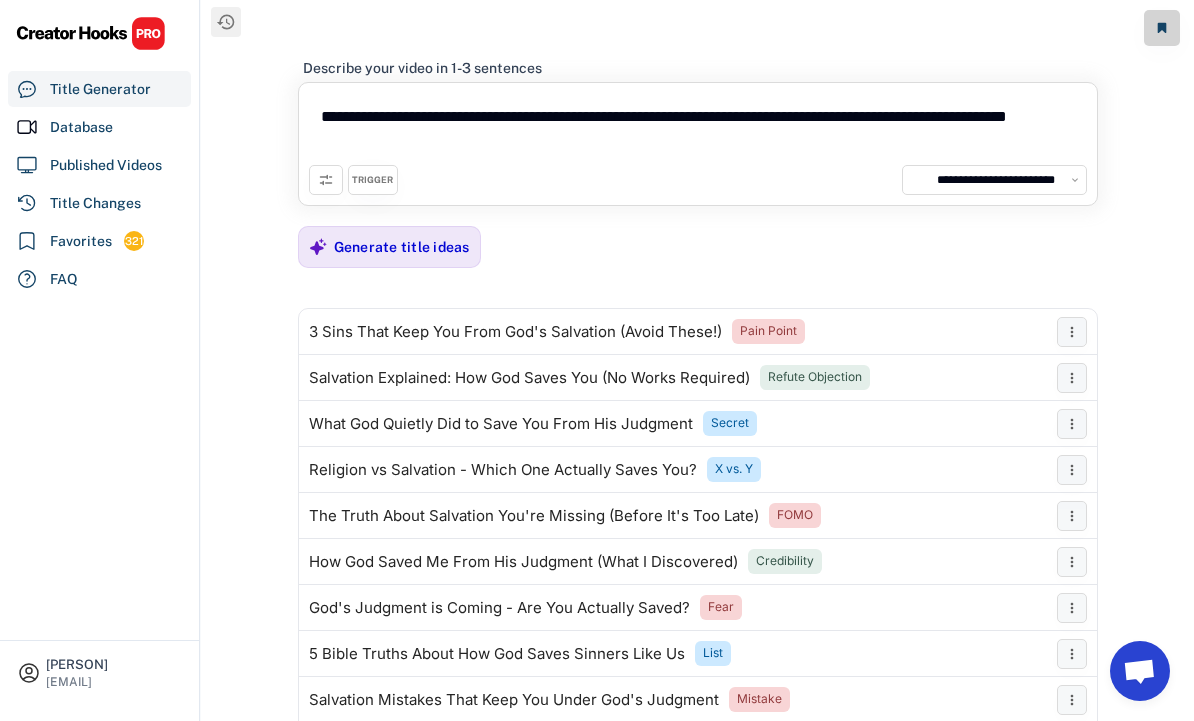 scroll, scrollTop: 72, scrollLeft: 0, axis: vertical 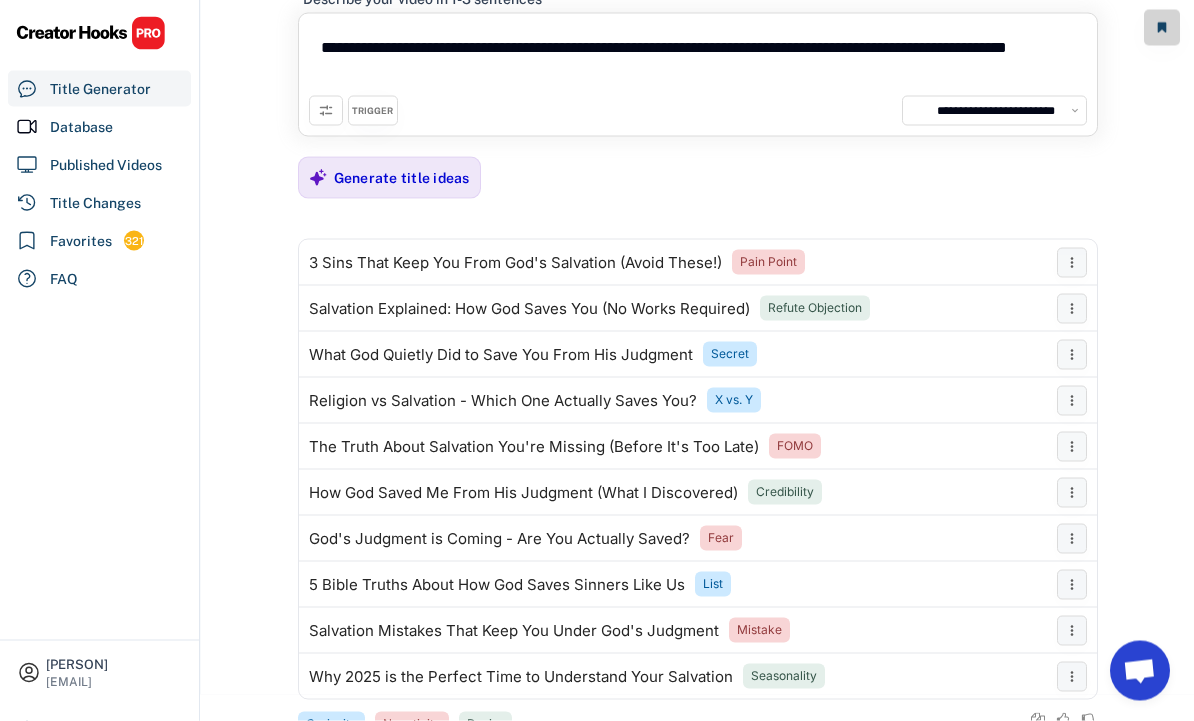 click 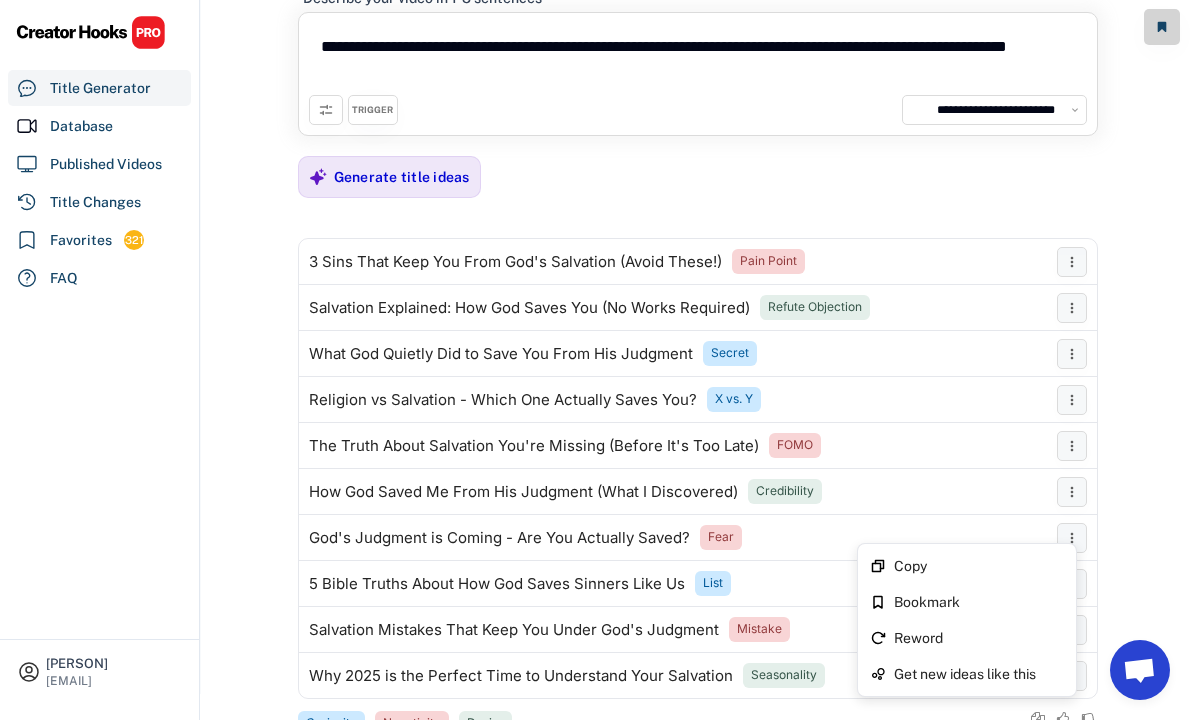 click on "Copy" at bounding box center (979, 567) 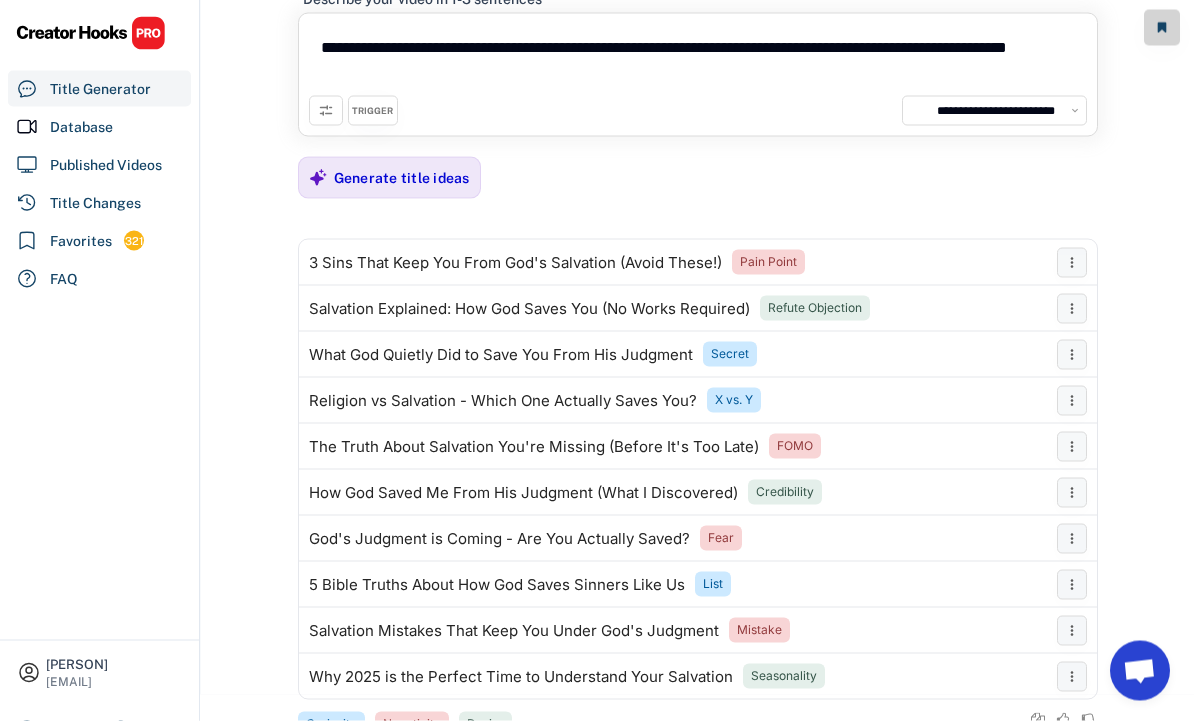 scroll, scrollTop: 72, scrollLeft: 0, axis: vertical 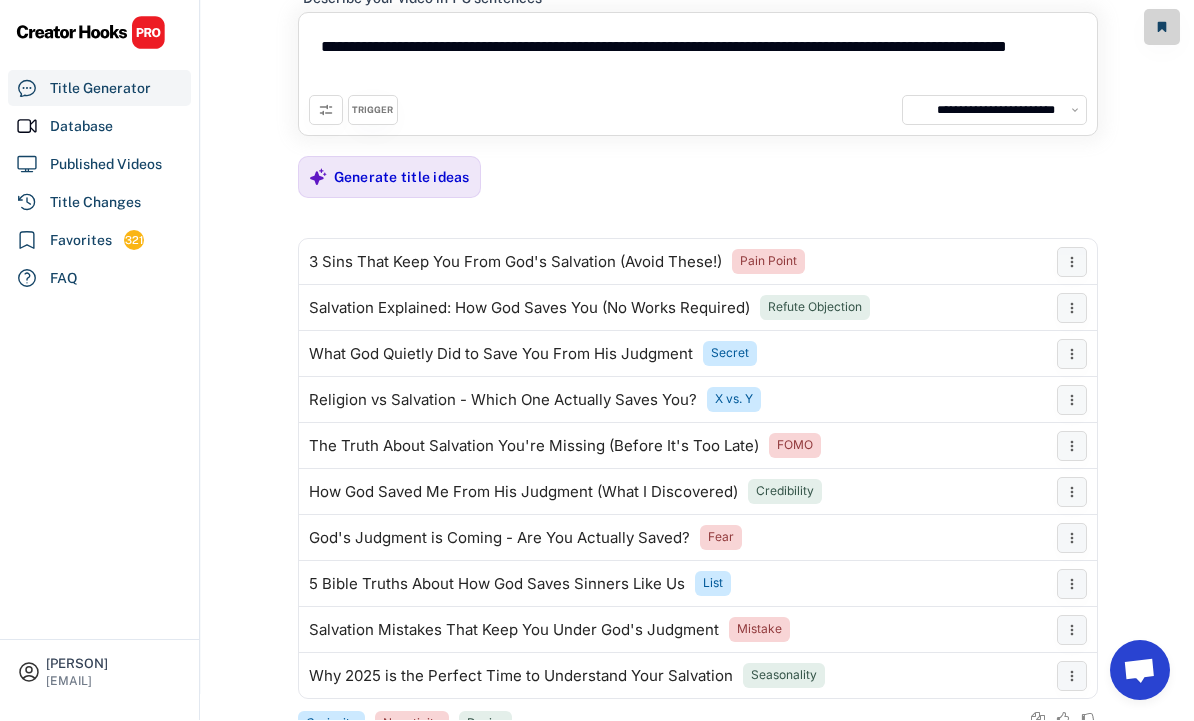 click 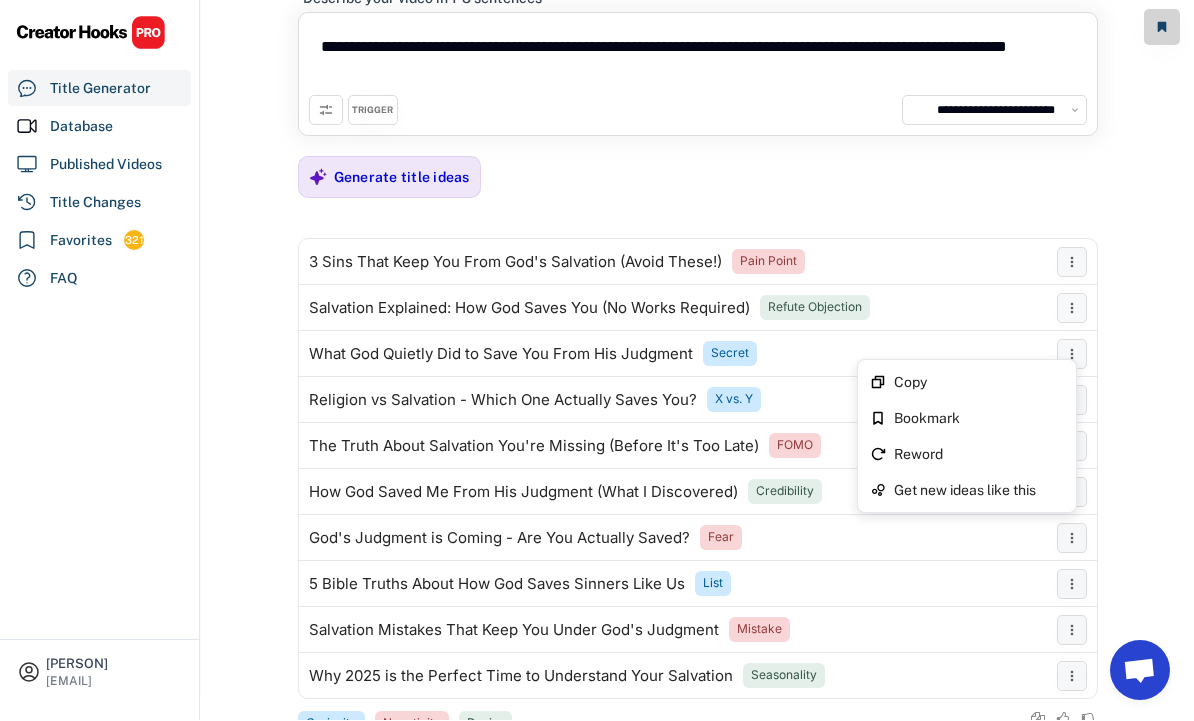 click on "Copy" at bounding box center [979, 383] 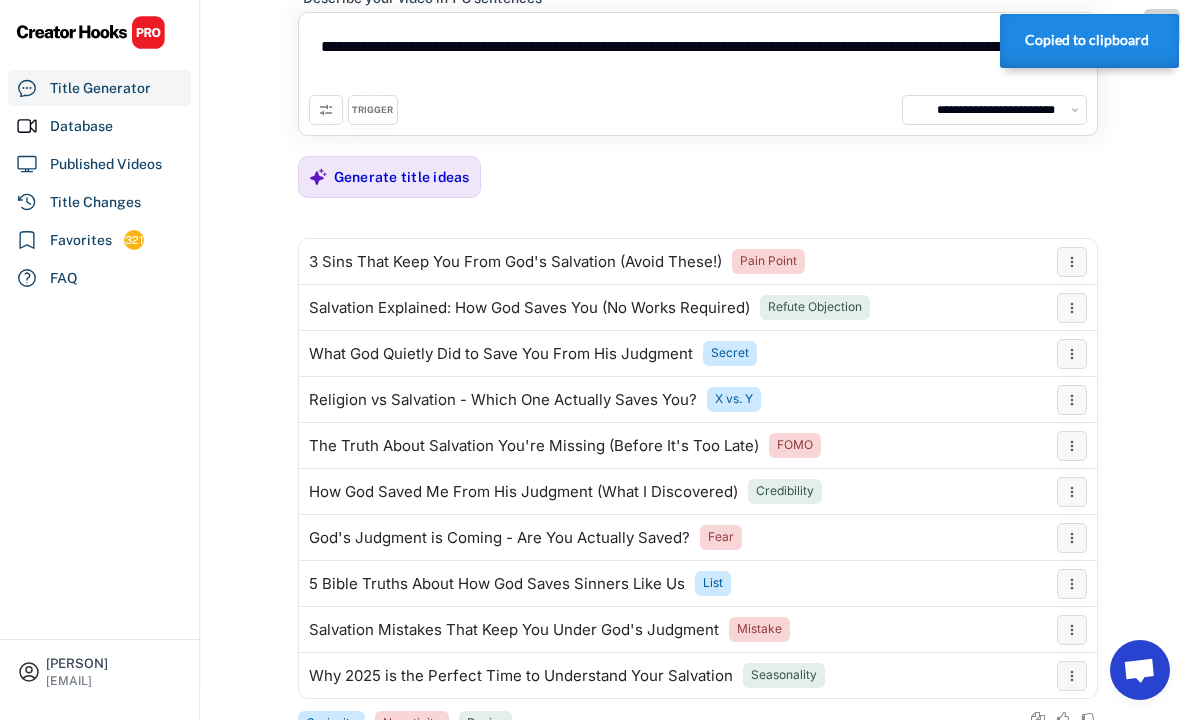 scroll, scrollTop: 0, scrollLeft: 0, axis: both 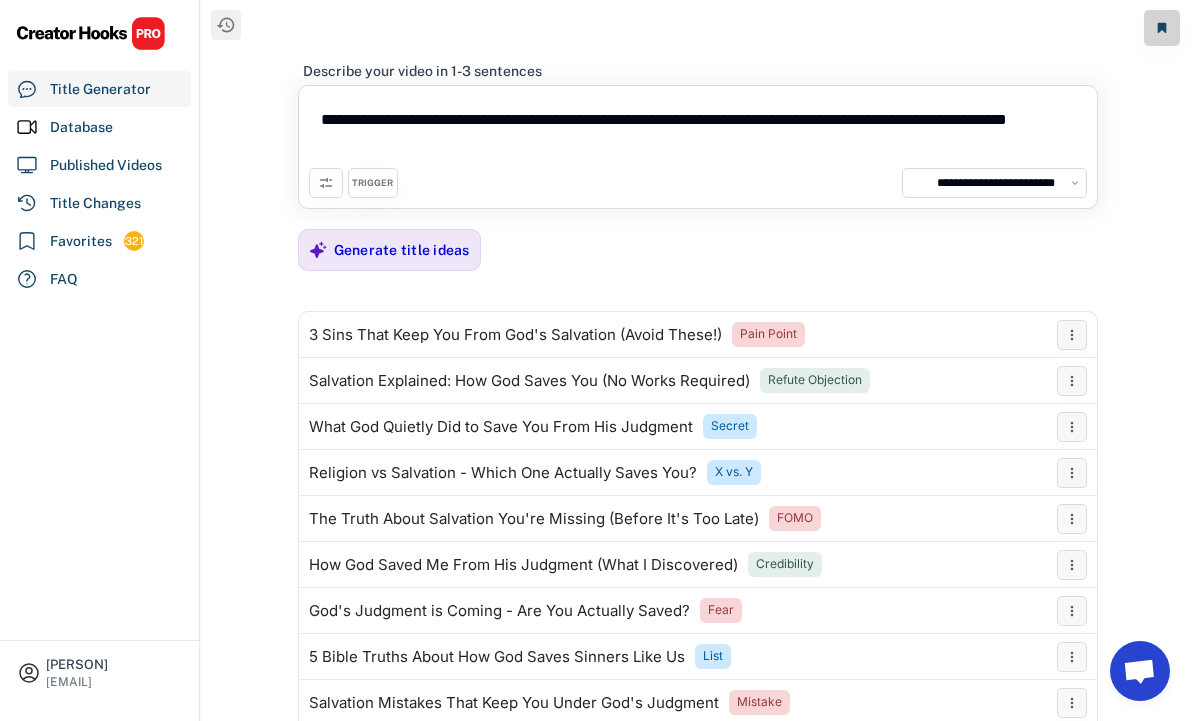 click on "Generate title ideas" at bounding box center (402, 250) 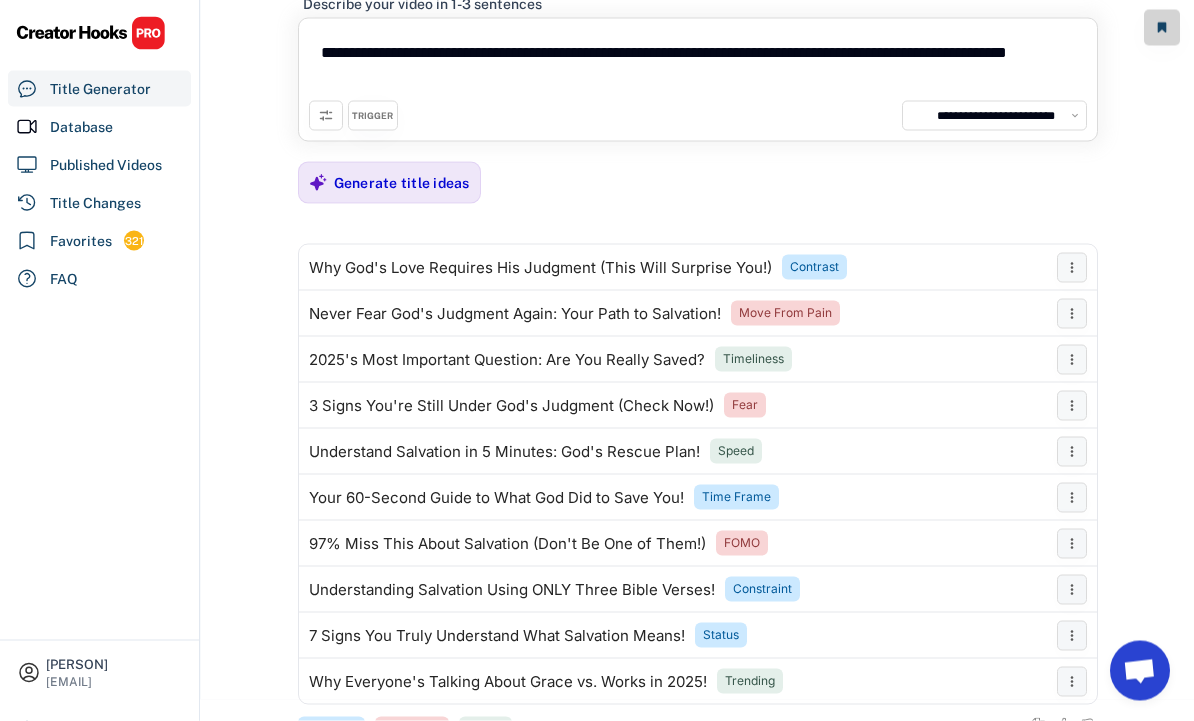 scroll, scrollTop: 72, scrollLeft: 0, axis: vertical 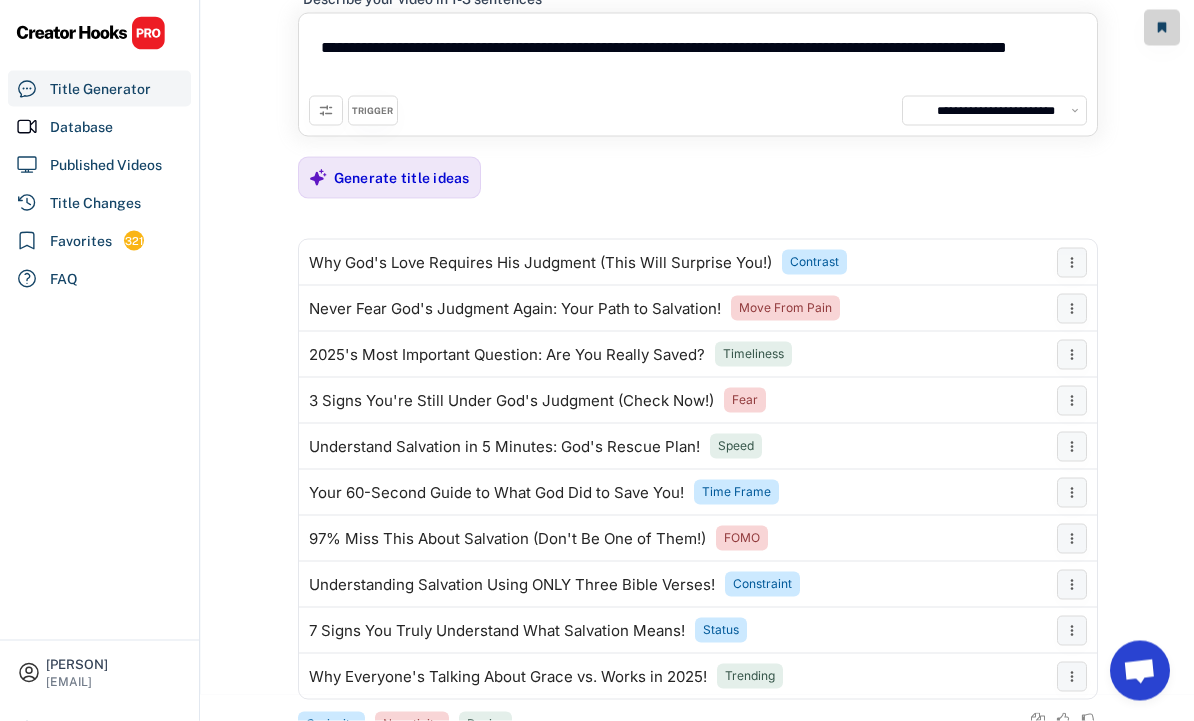 click 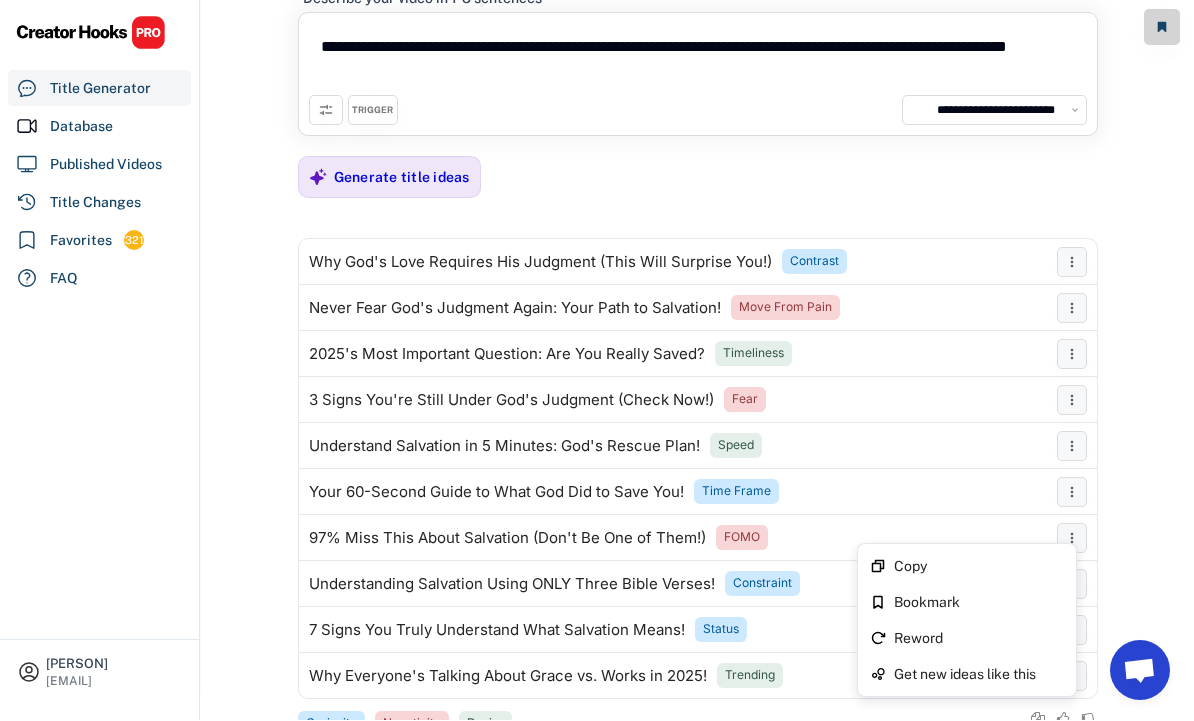click on "Copy" at bounding box center (979, 567) 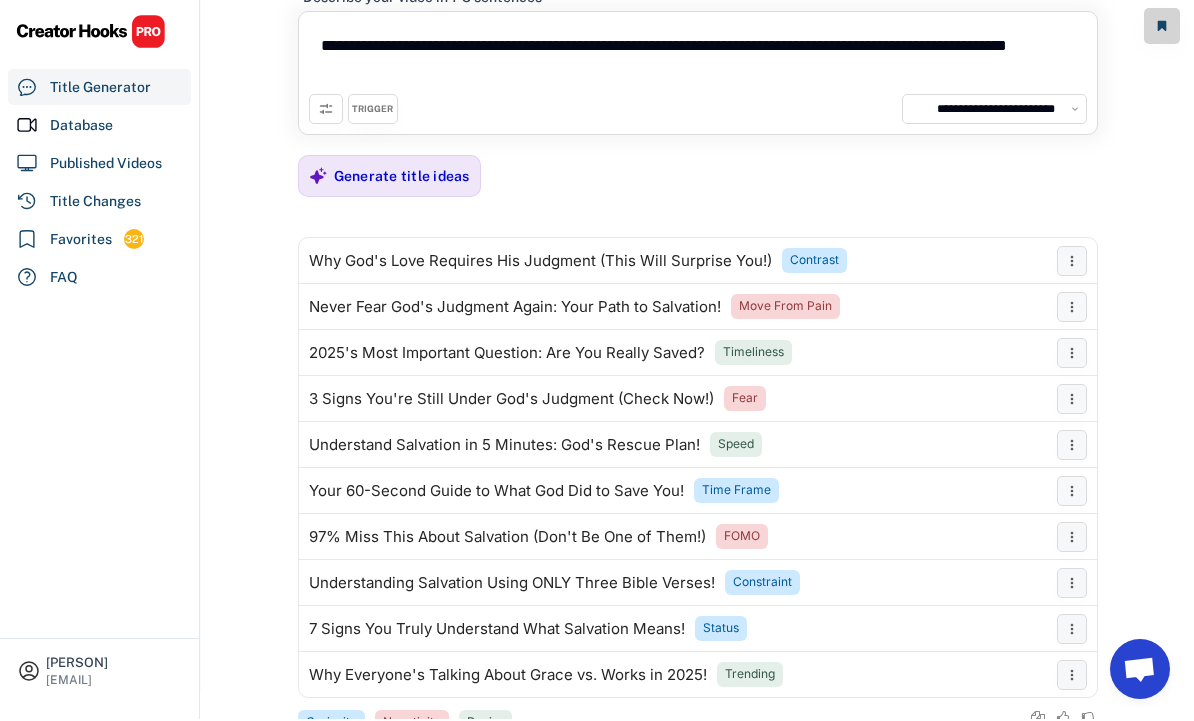 scroll, scrollTop: 72, scrollLeft: 0, axis: vertical 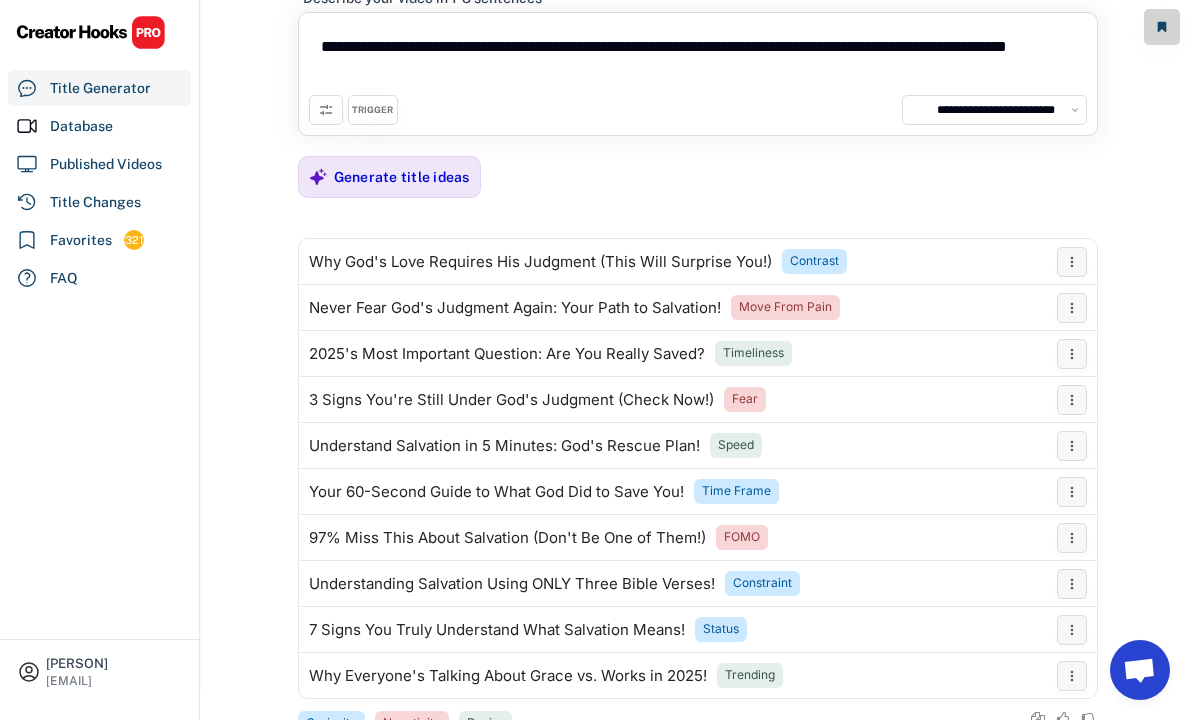 click 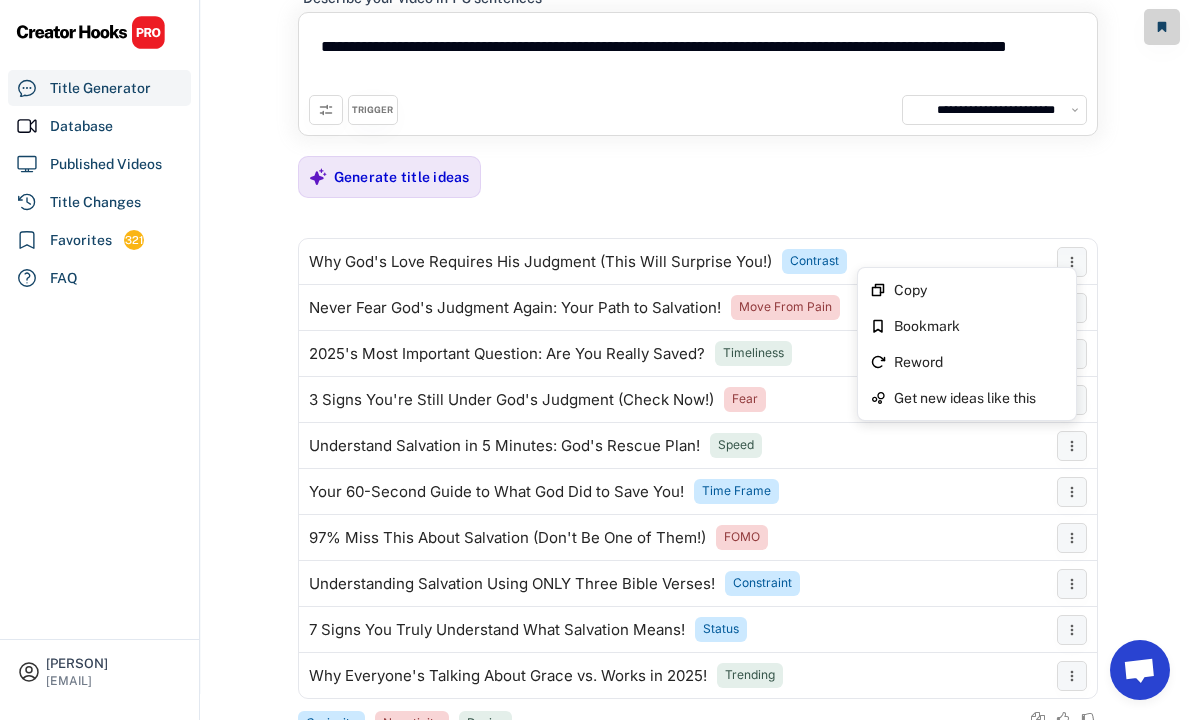 click on "Copy" at bounding box center (979, 291) 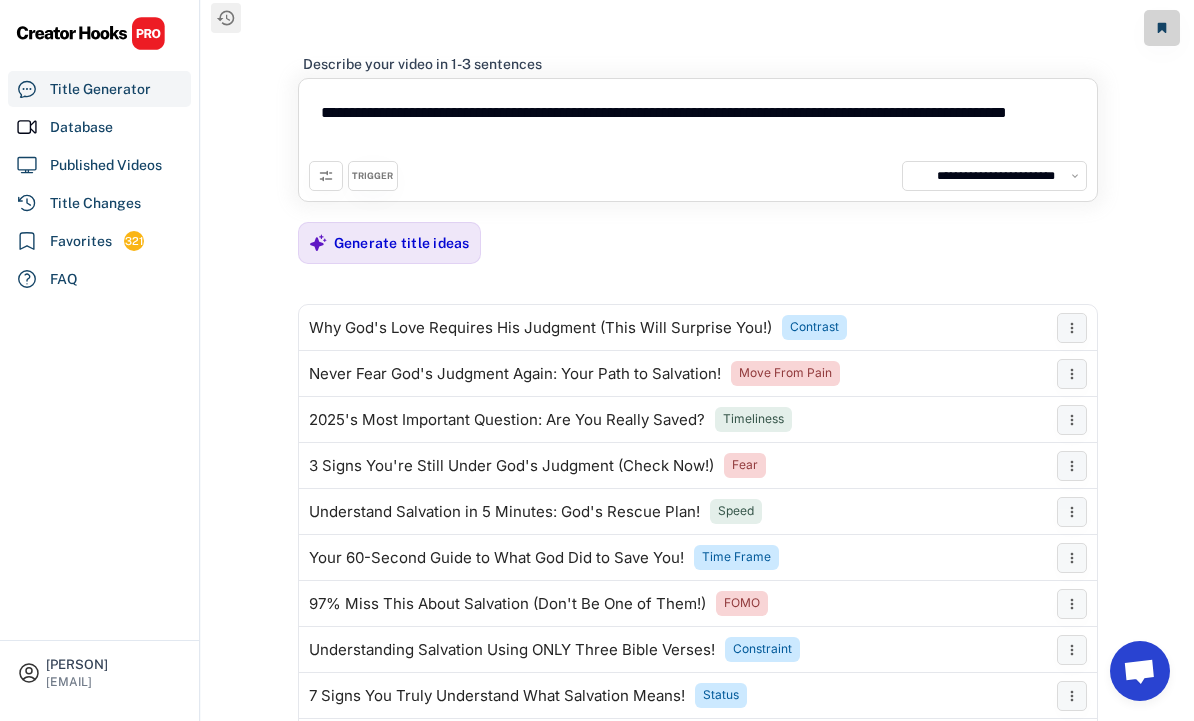scroll, scrollTop: 0, scrollLeft: 0, axis: both 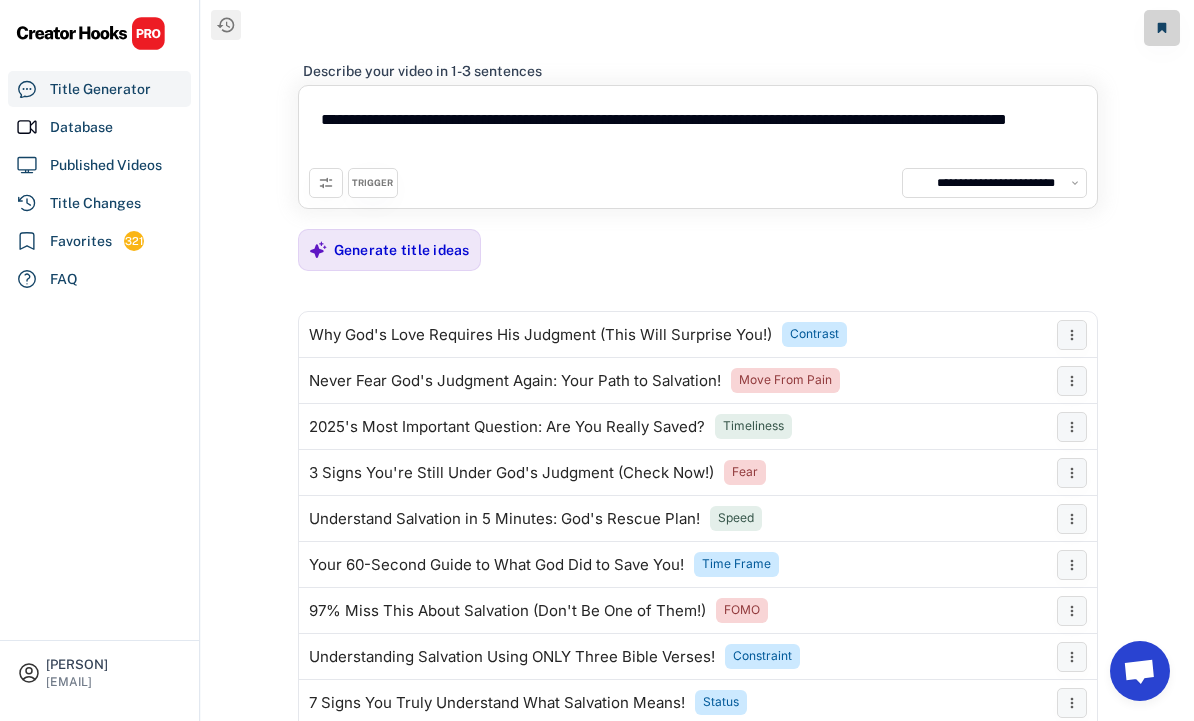 click on "Generate title ideas" at bounding box center (402, 250) 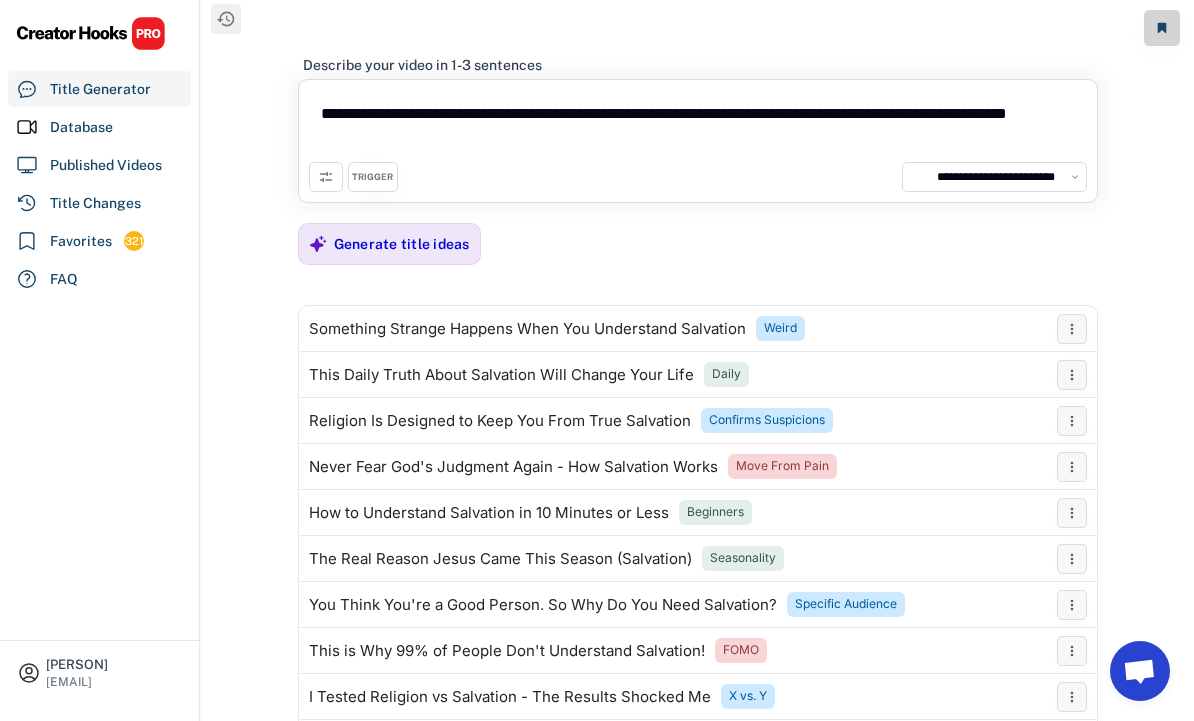 scroll, scrollTop: 72, scrollLeft: 0, axis: vertical 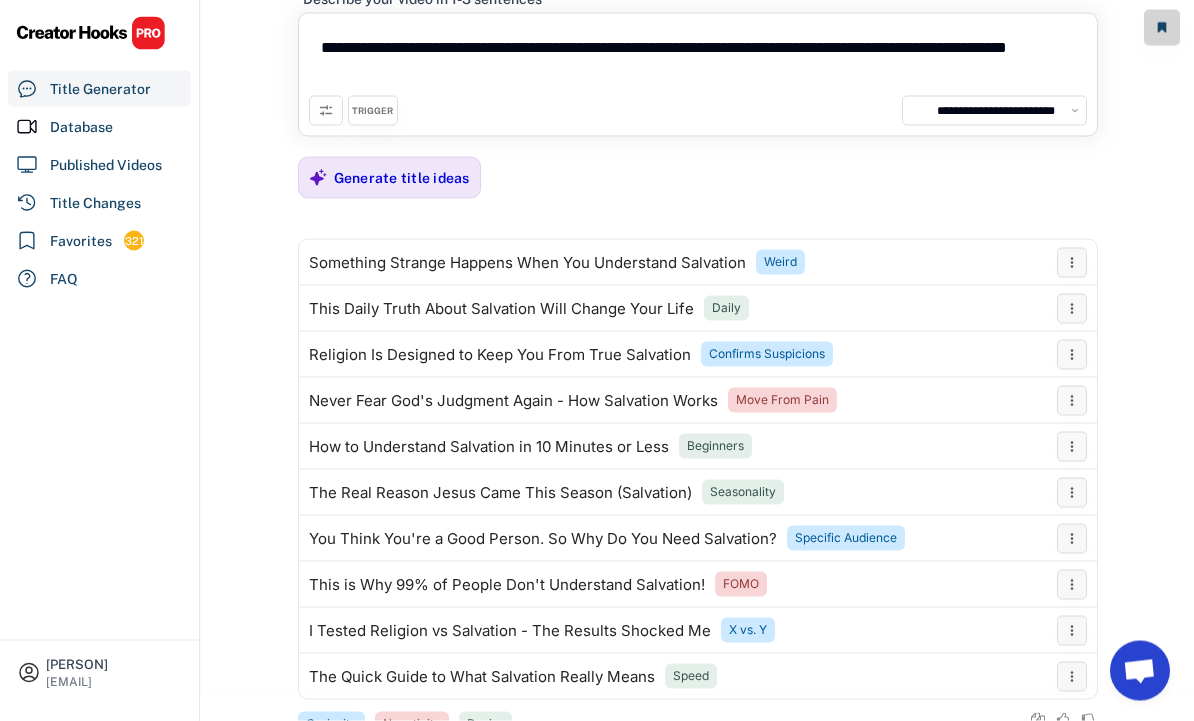 click 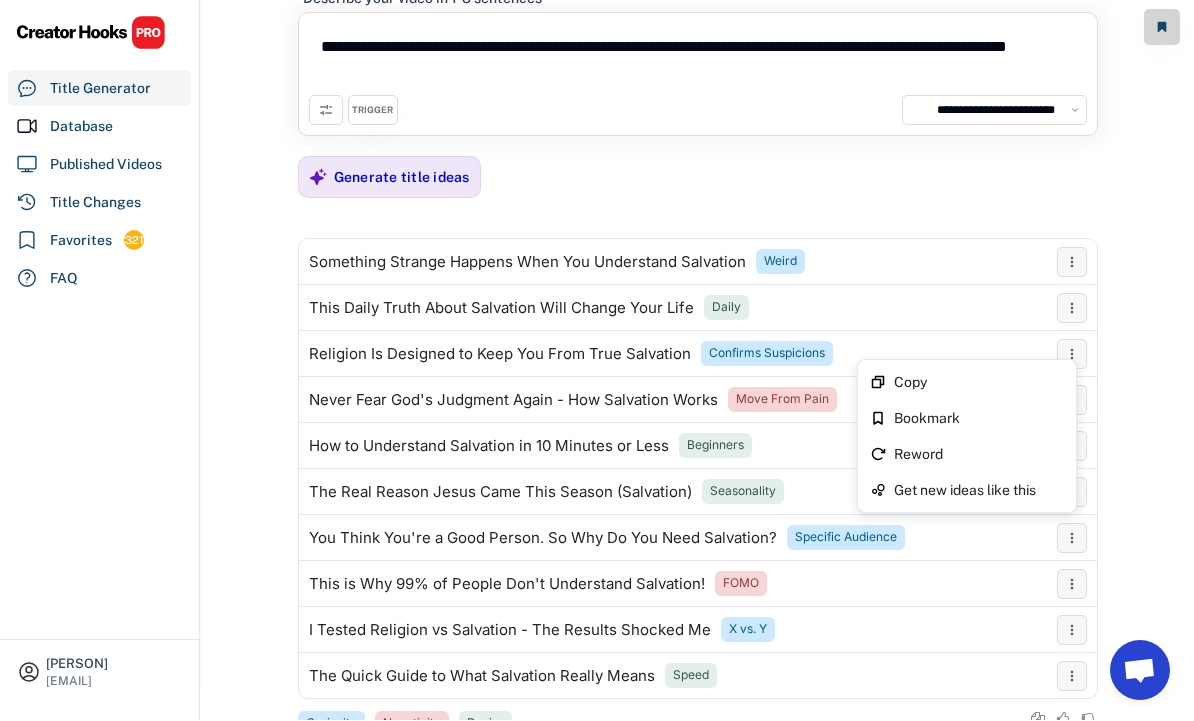 click on "Bookmark" at bounding box center [979, 419] 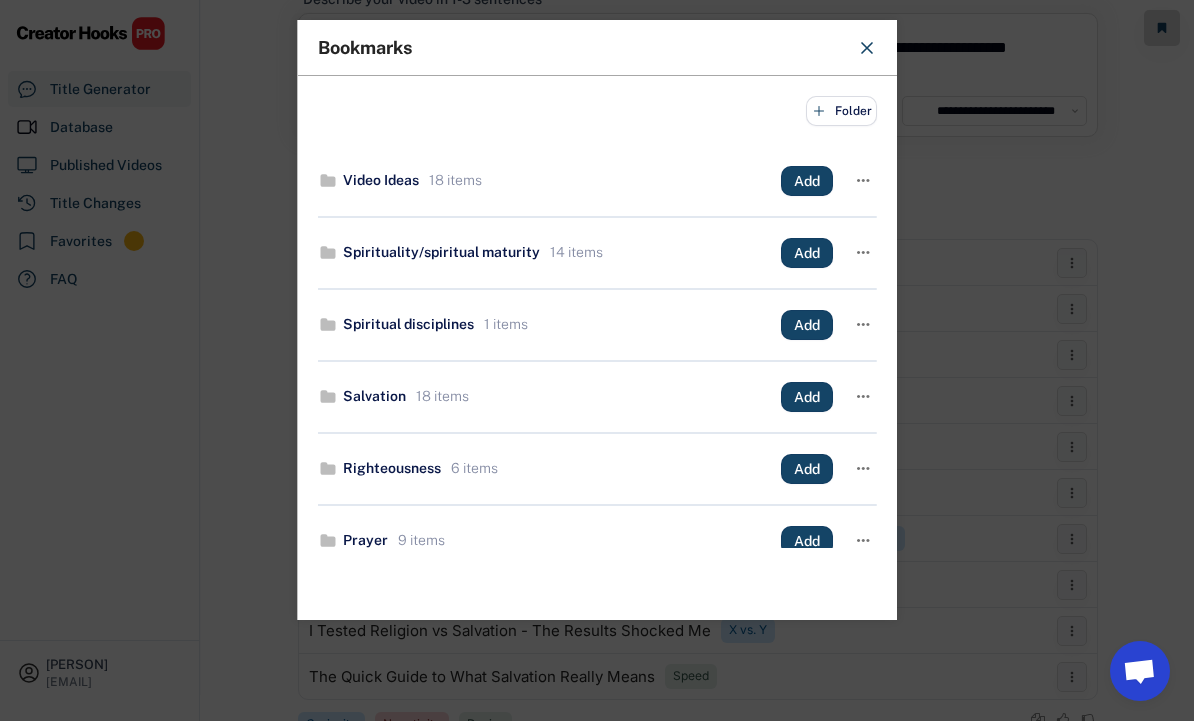 click on "Add" at bounding box center [0, 0] 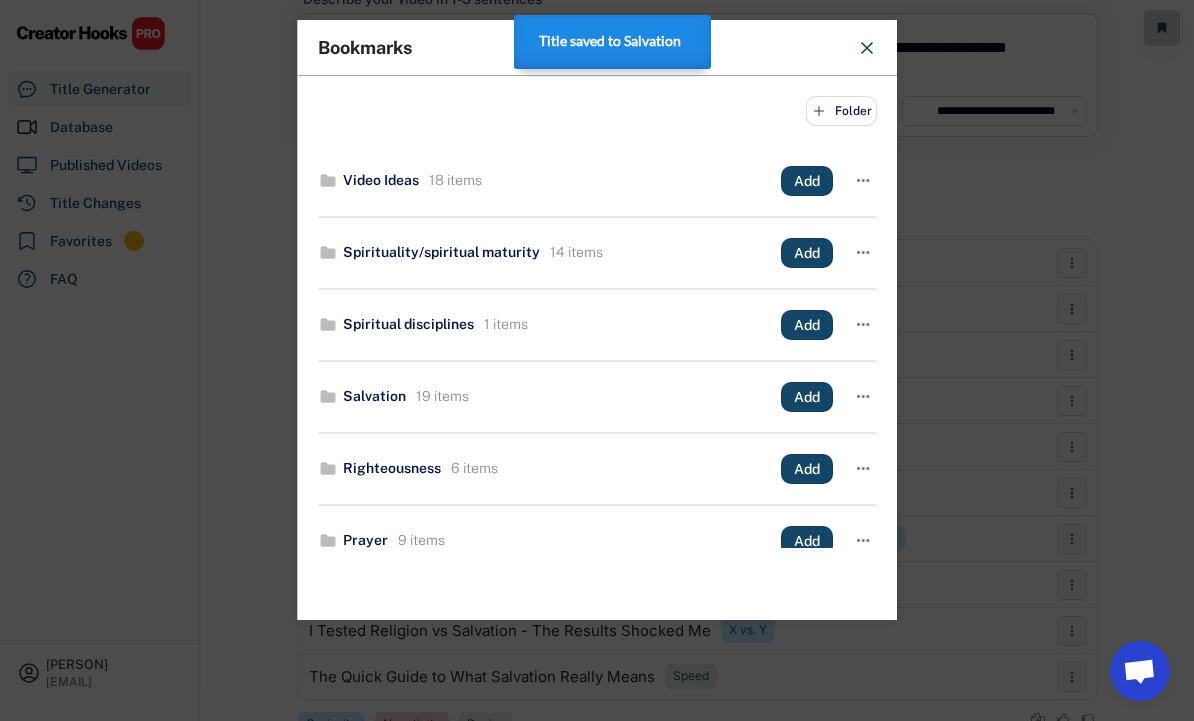 click at bounding box center (597, 360) 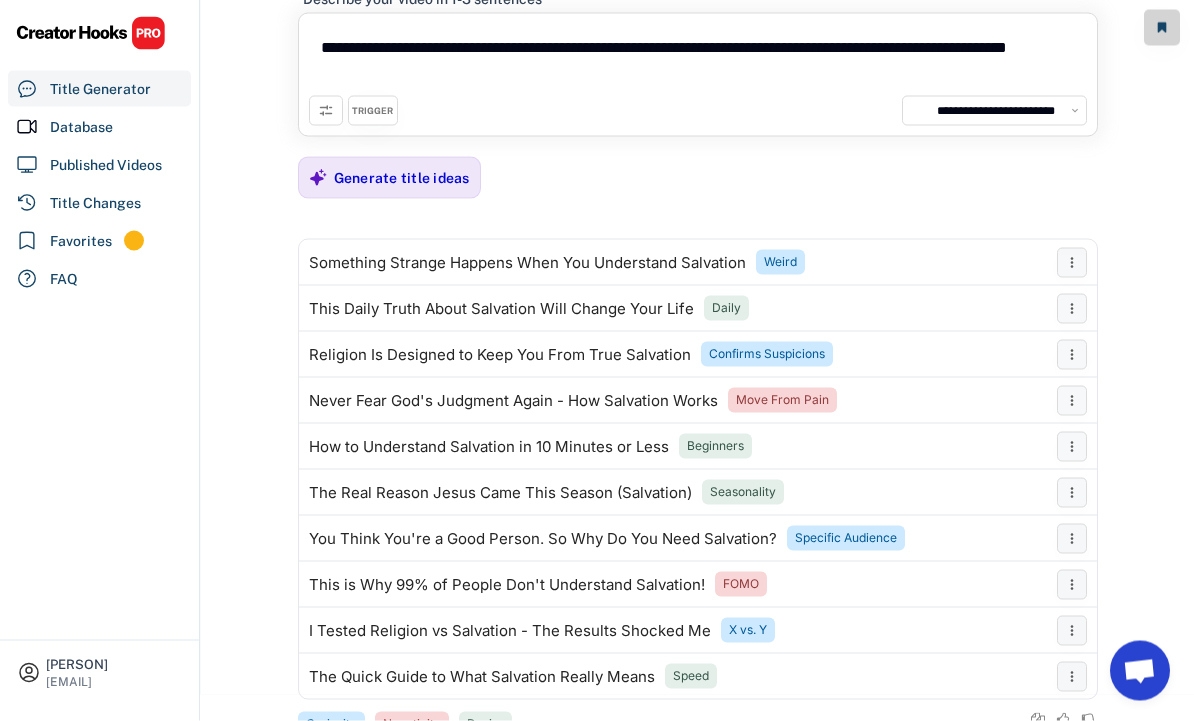 scroll, scrollTop: 72, scrollLeft: 0, axis: vertical 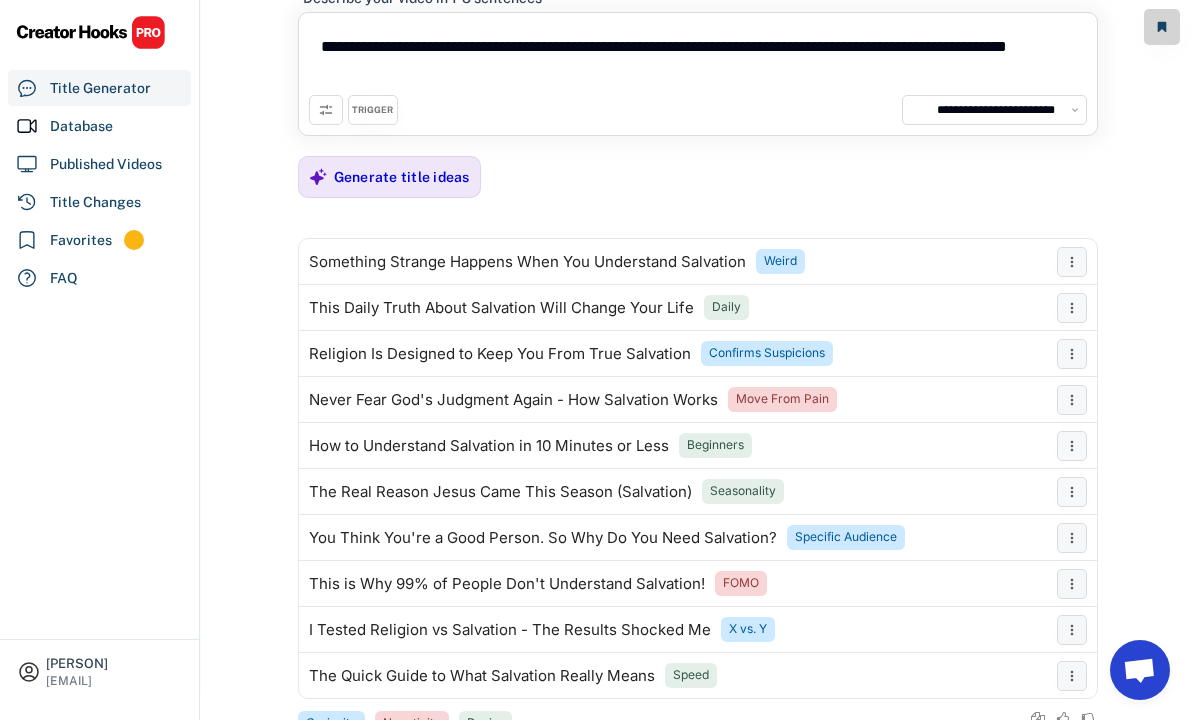 click 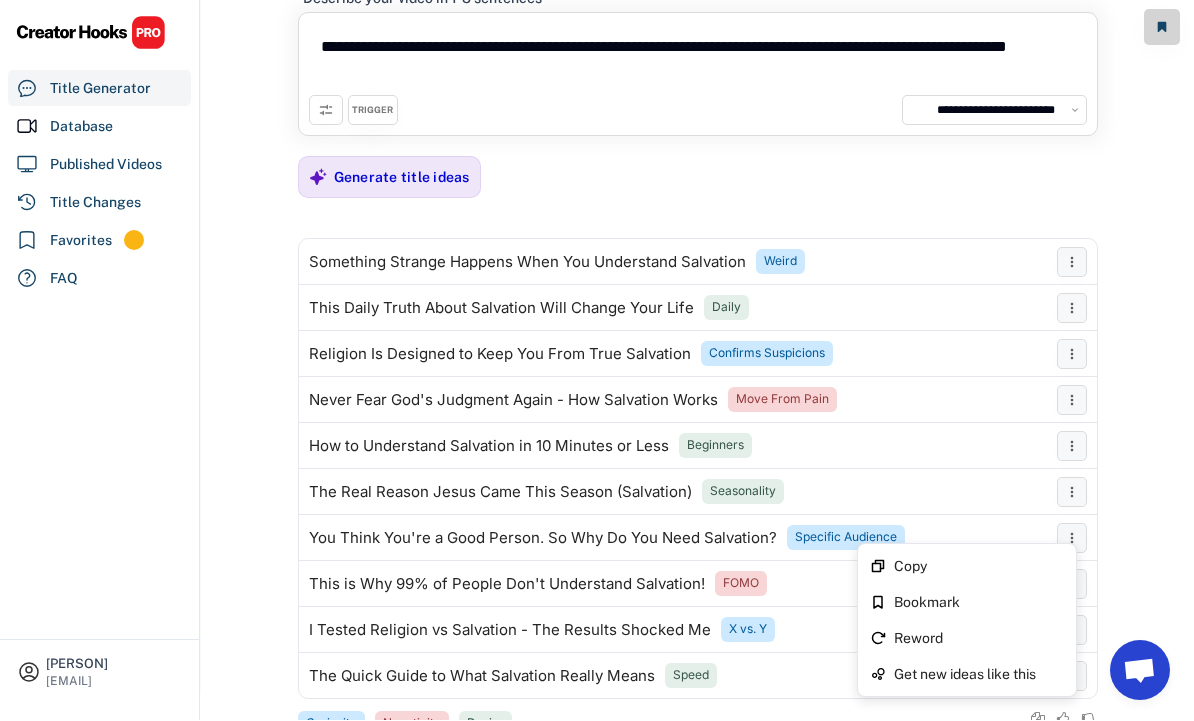 click on "Bookmark" at bounding box center (979, 603) 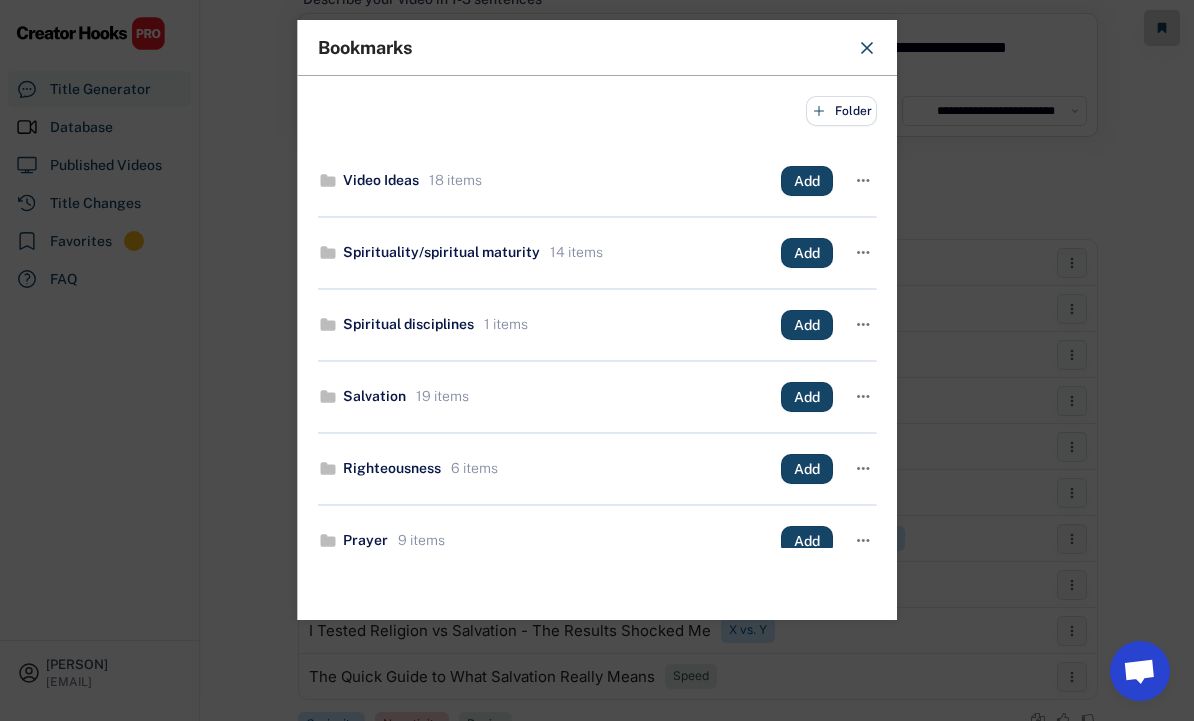 click on "Add" at bounding box center [0, 0] 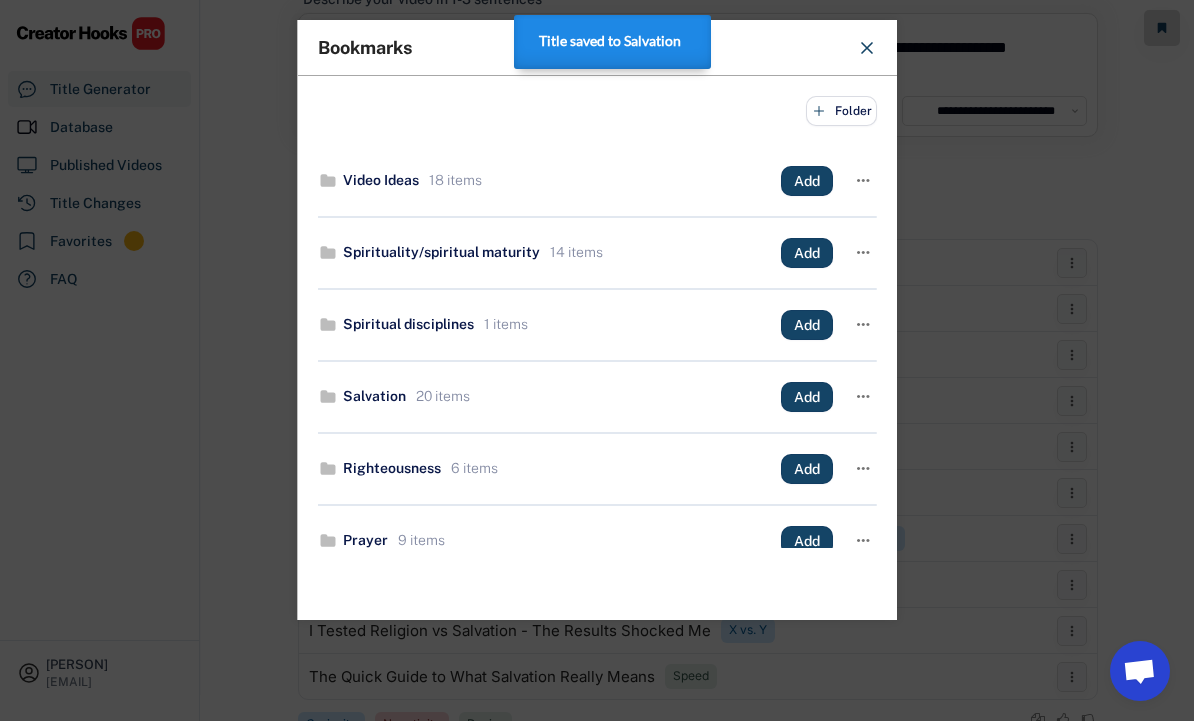 click at bounding box center (597, 360) 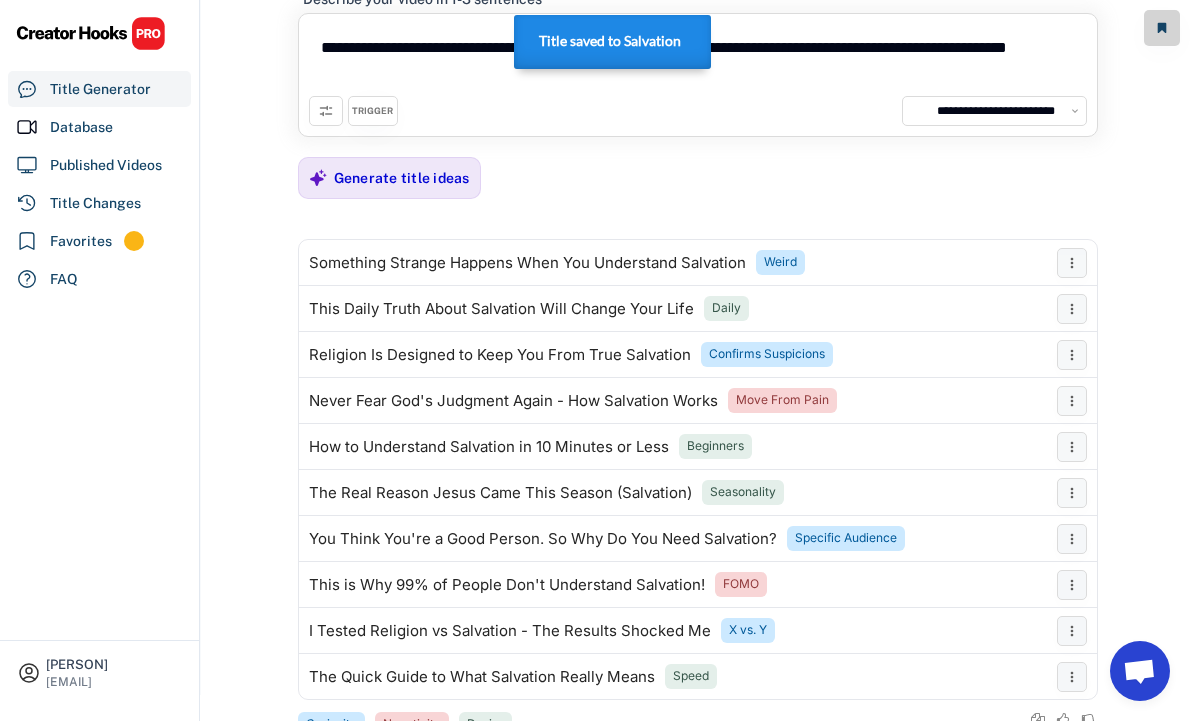 scroll, scrollTop: 72, scrollLeft: 0, axis: vertical 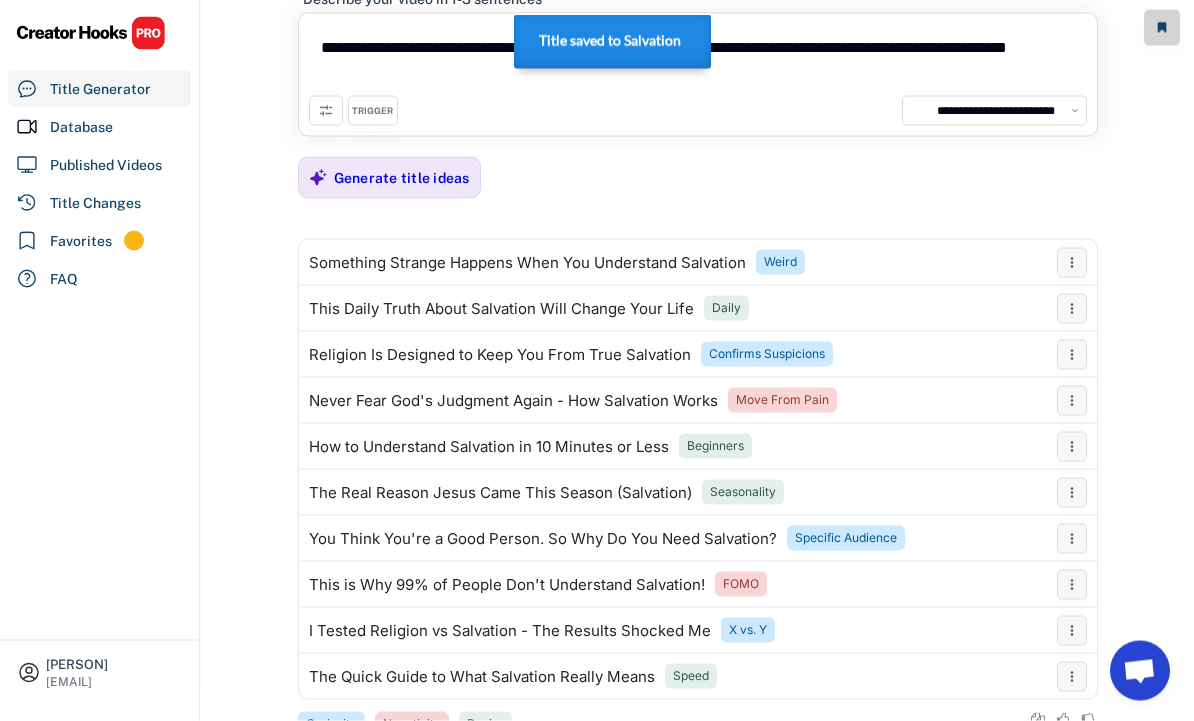click 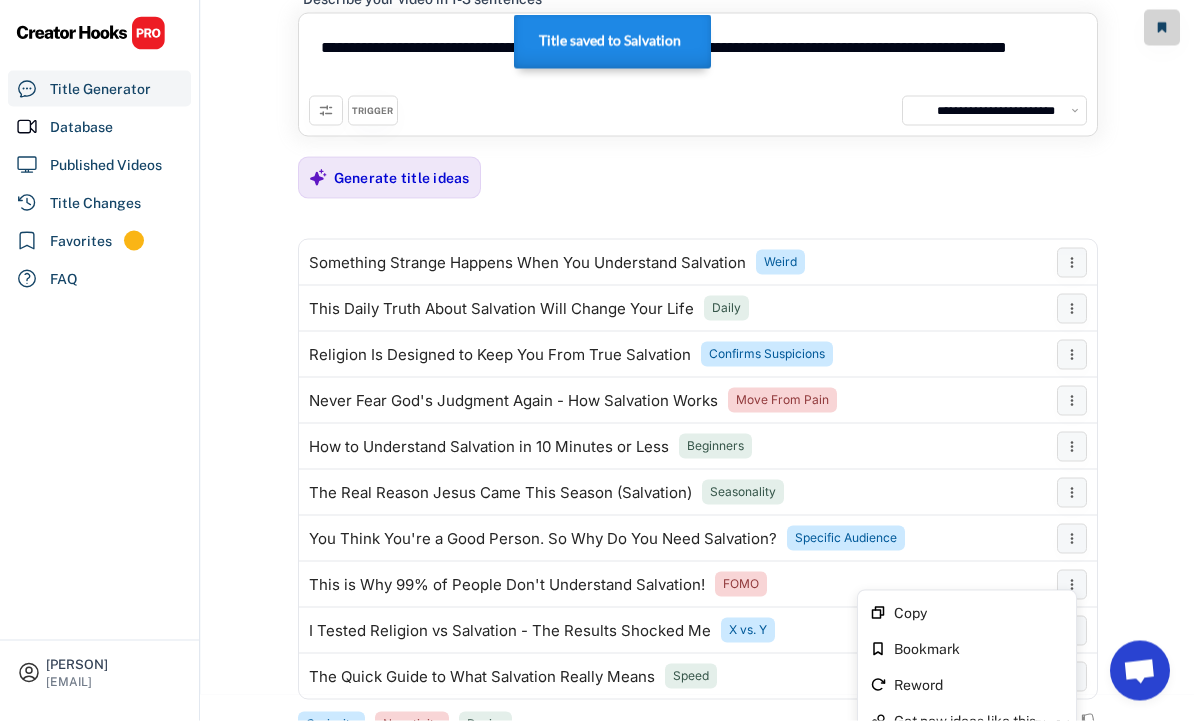 scroll, scrollTop: 72, scrollLeft: 0, axis: vertical 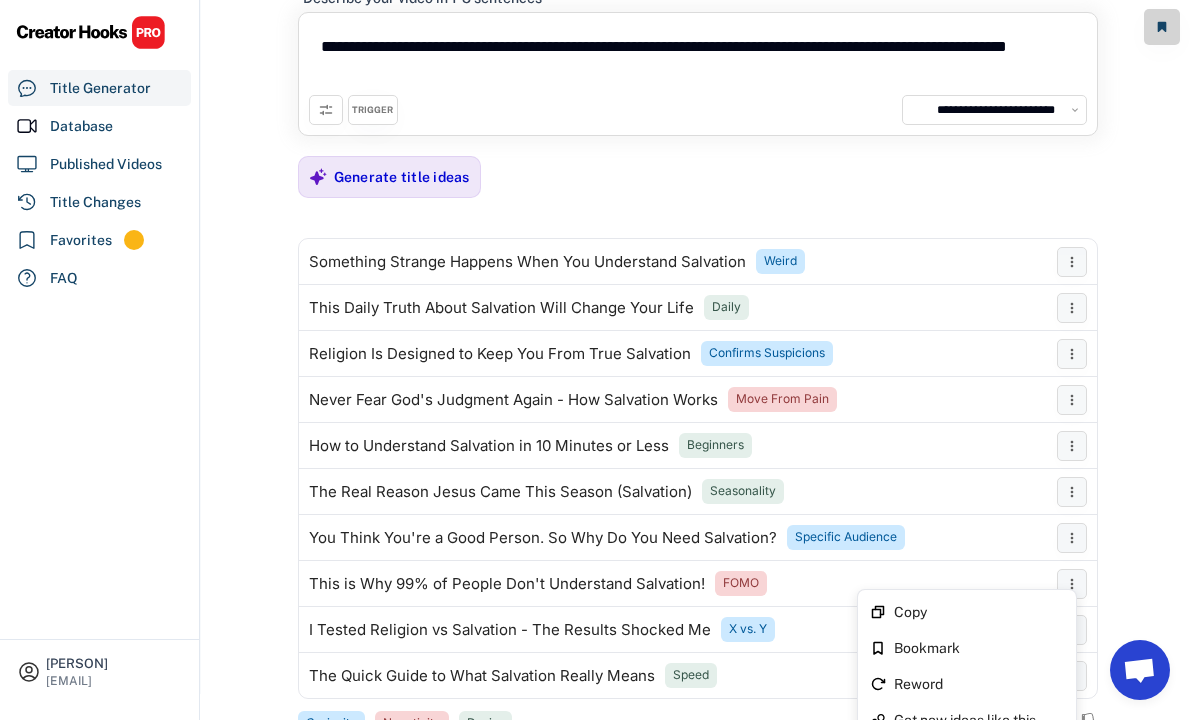 click on "Copy" at bounding box center [979, 613] 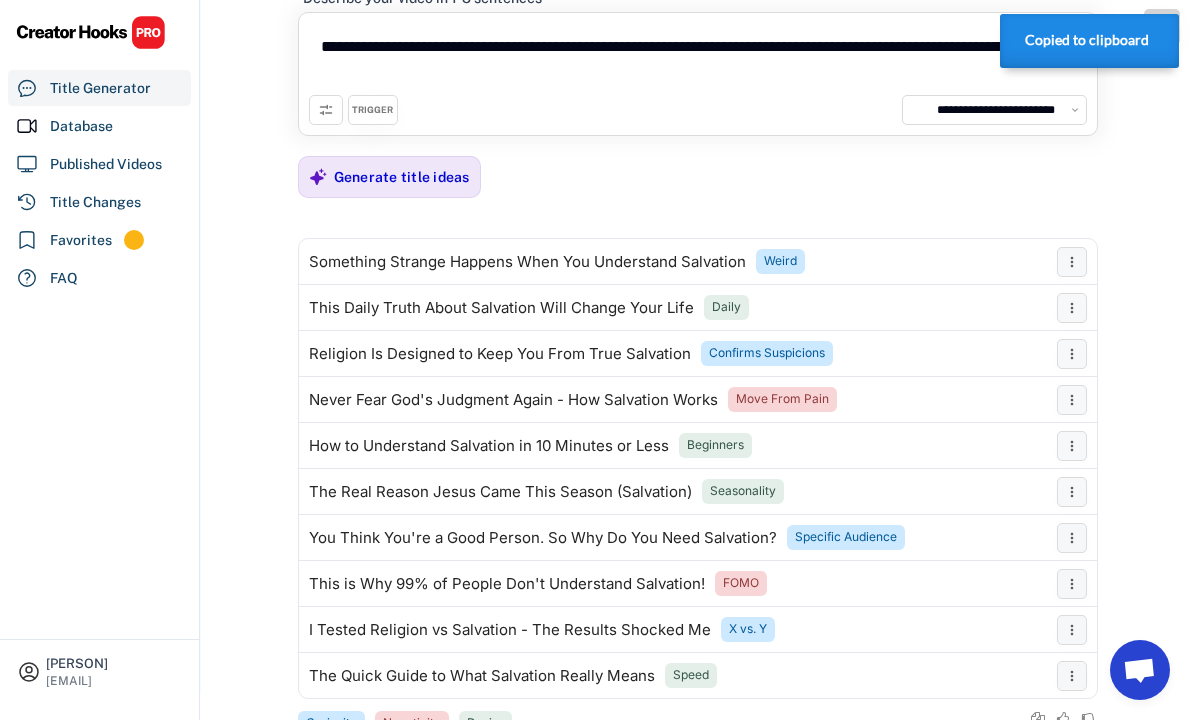 click 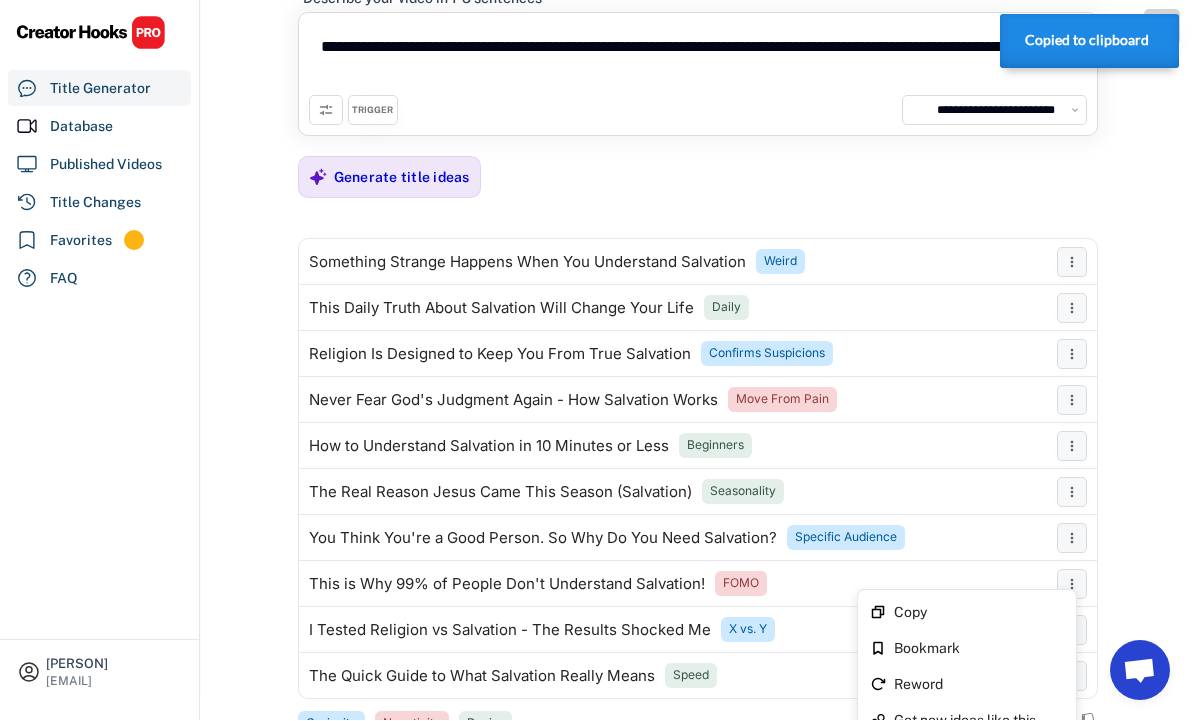 click on "Bookmark" at bounding box center [967, 649] 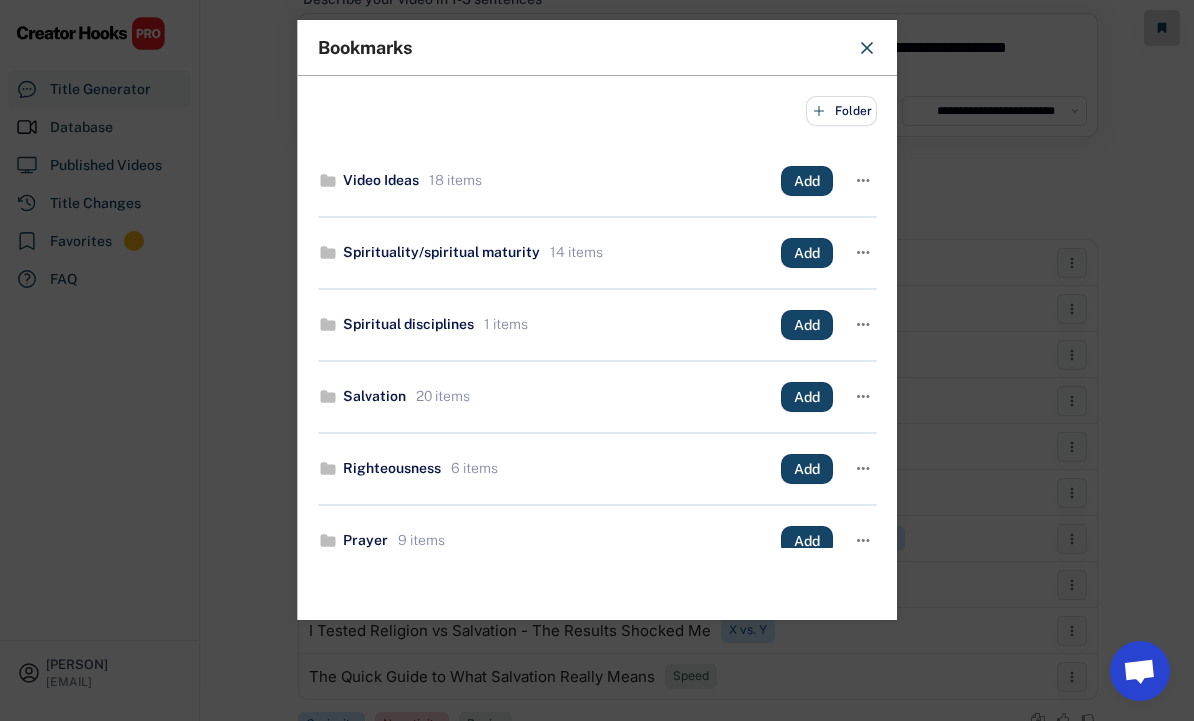 click on "Add" at bounding box center [0, 0] 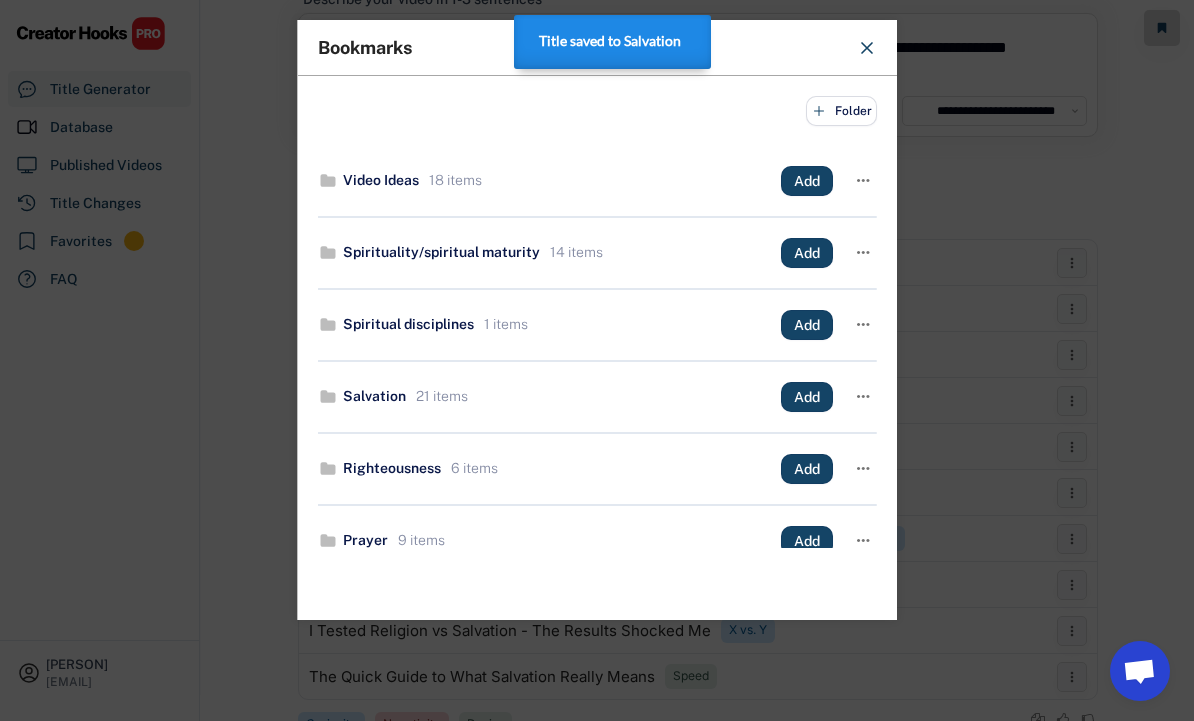 click at bounding box center [597, 360] 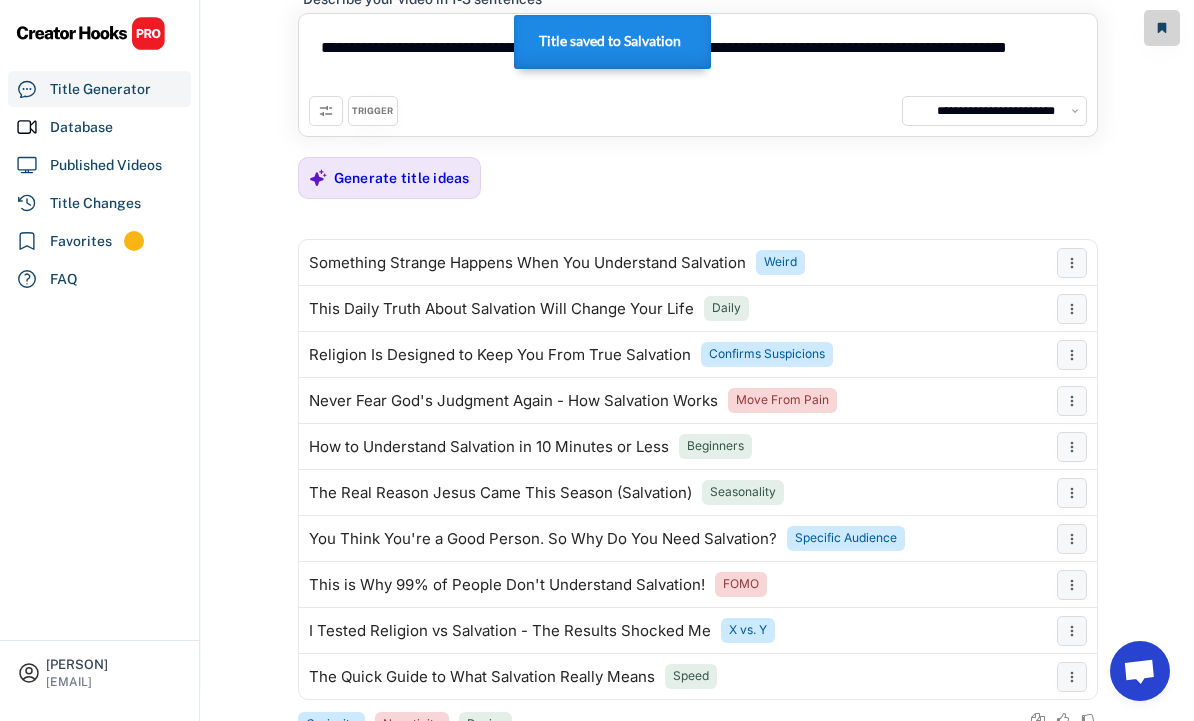scroll, scrollTop: 0, scrollLeft: 0, axis: both 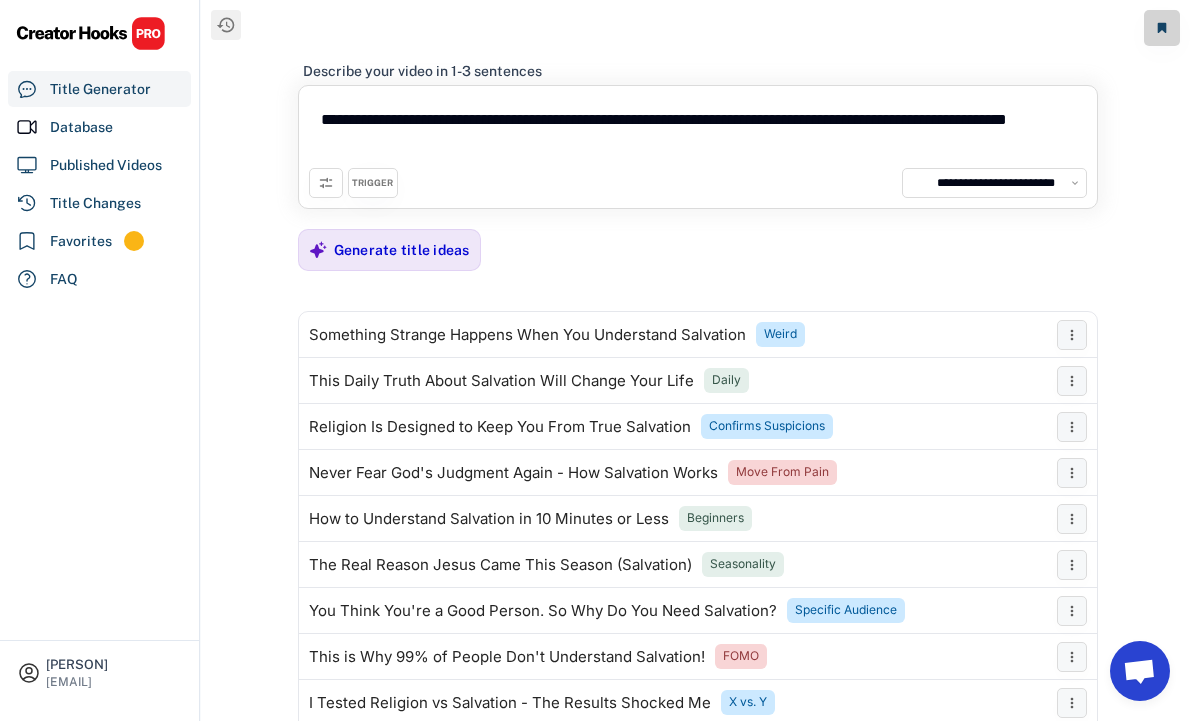 click on "**********" at bounding box center [698, 132] 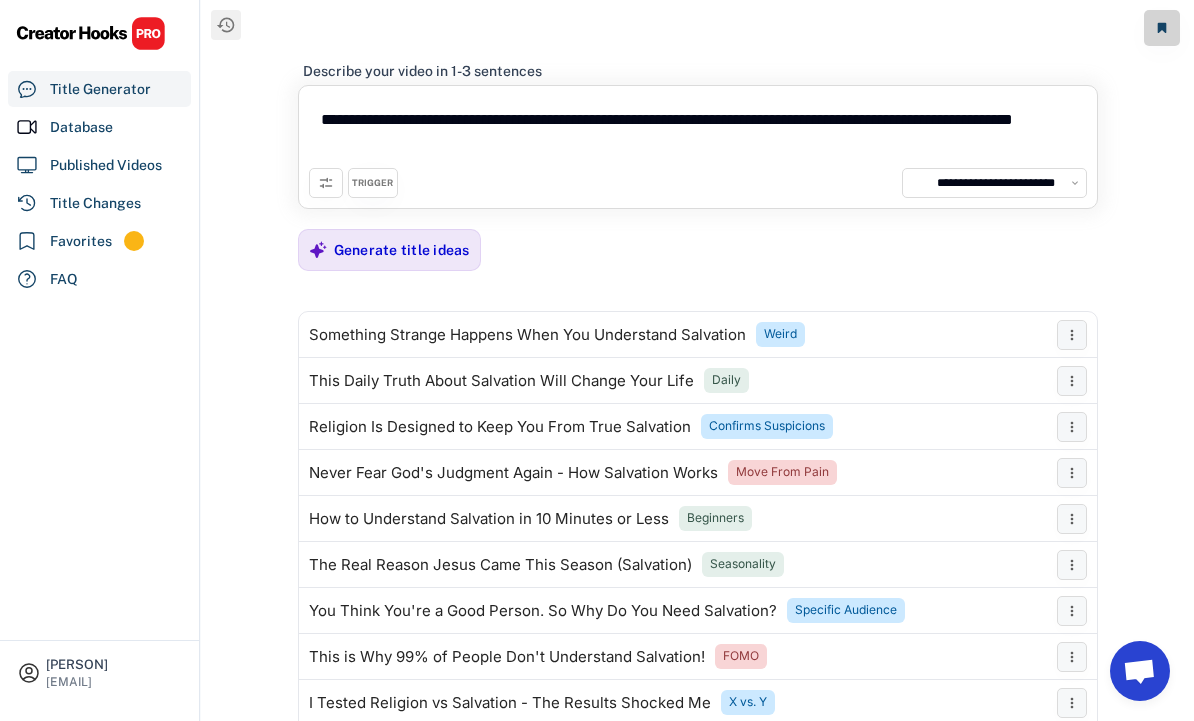 click on "Generate title ideas" at bounding box center [402, 250] 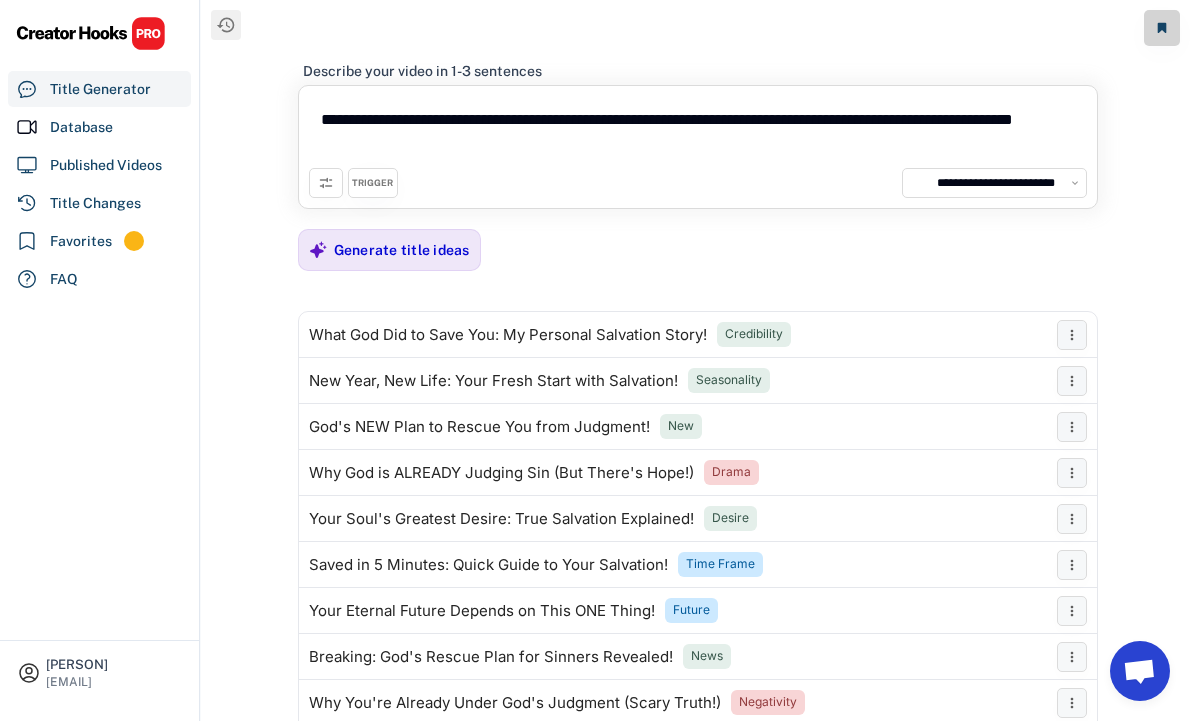 click 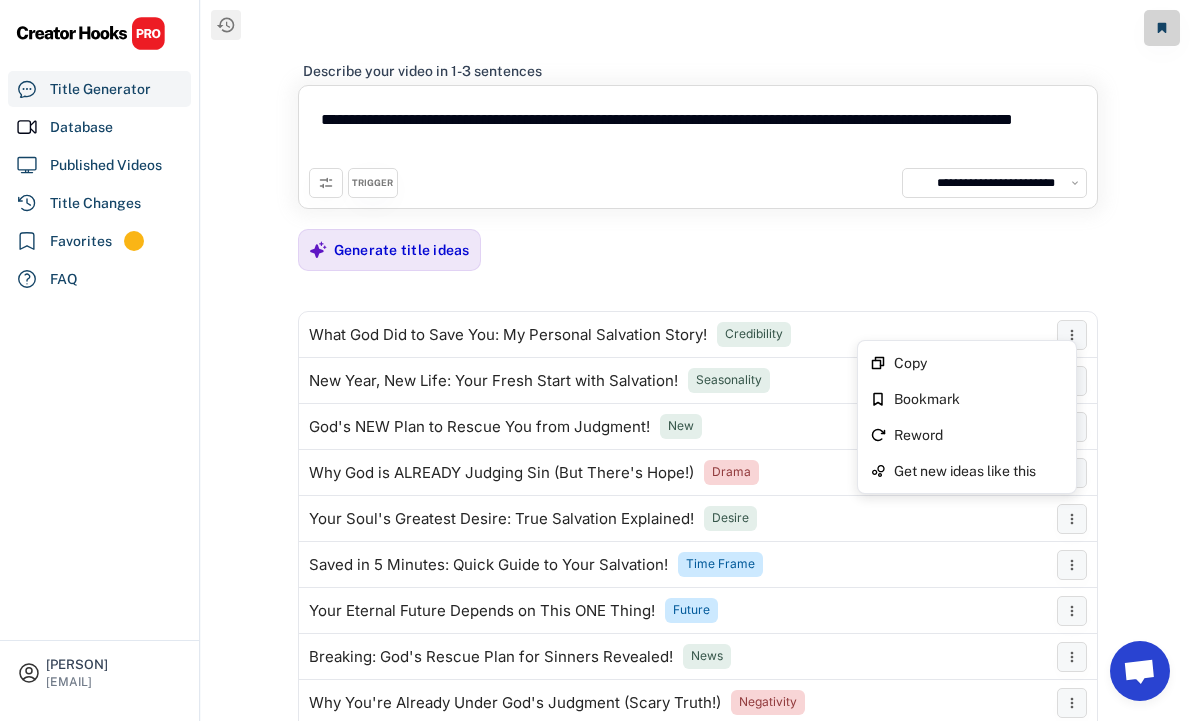 click on "Bookmark" at bounding box center [979, 399] 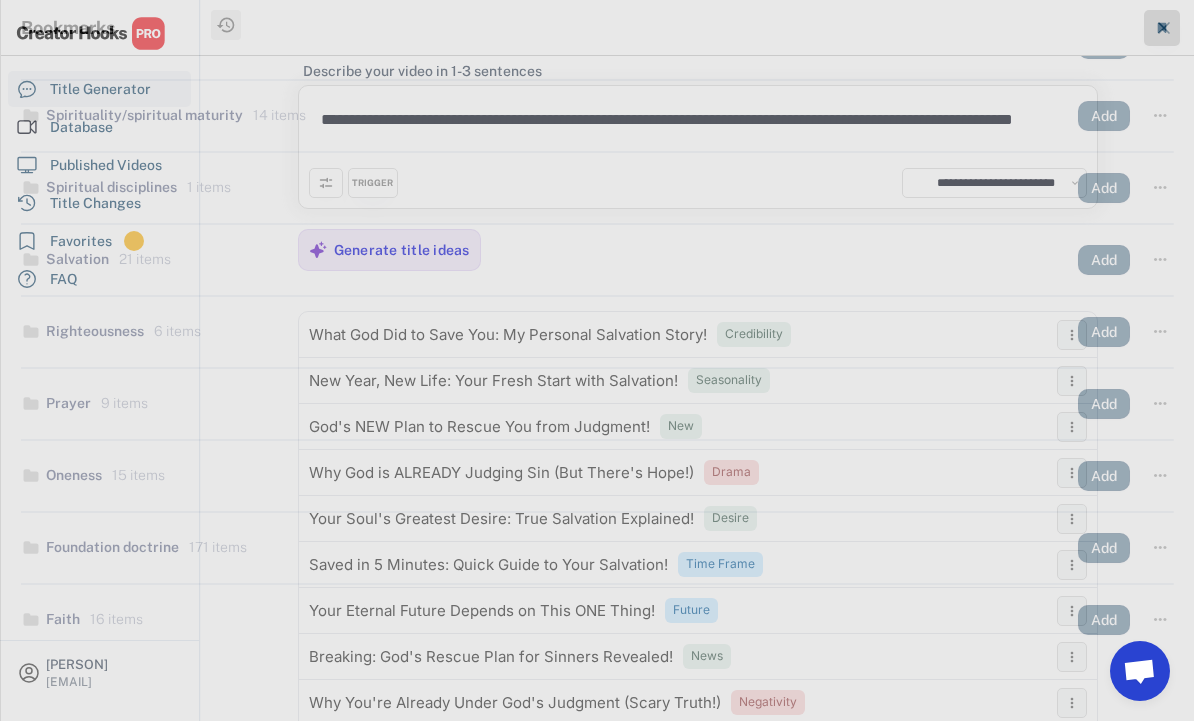 scroll, scrollTop: 0, scrollLeft: 0, axis: both 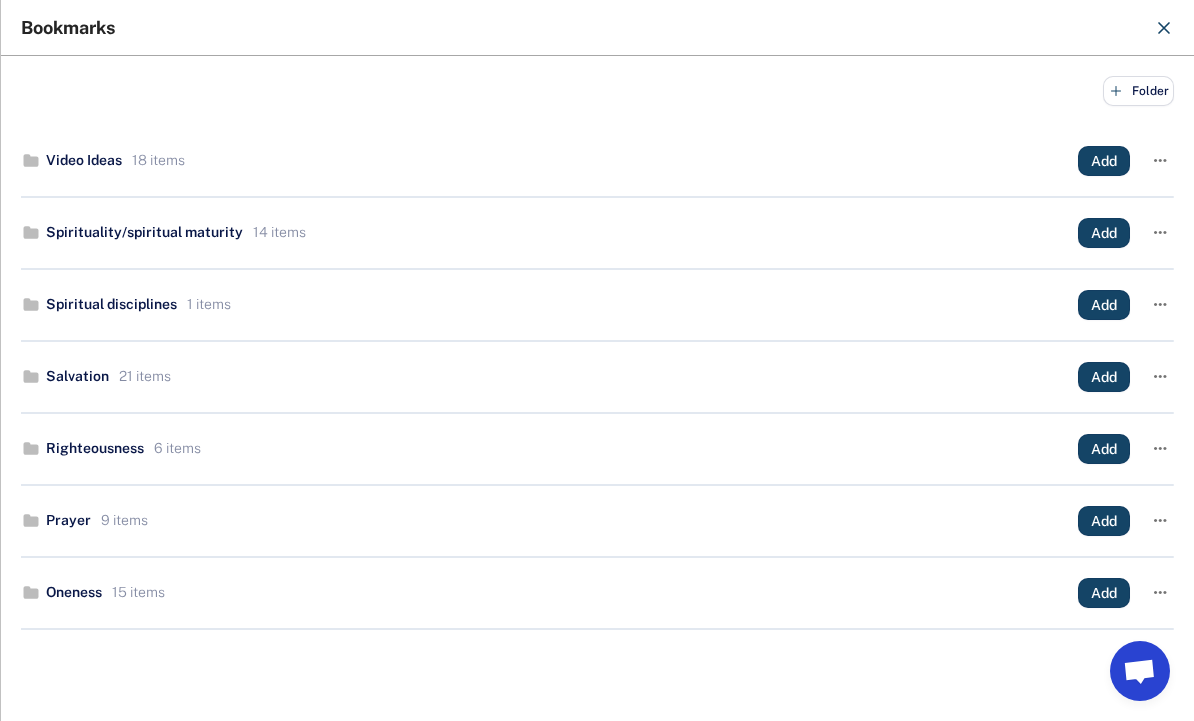 click on "Add" at bounding box center (1104, 377) 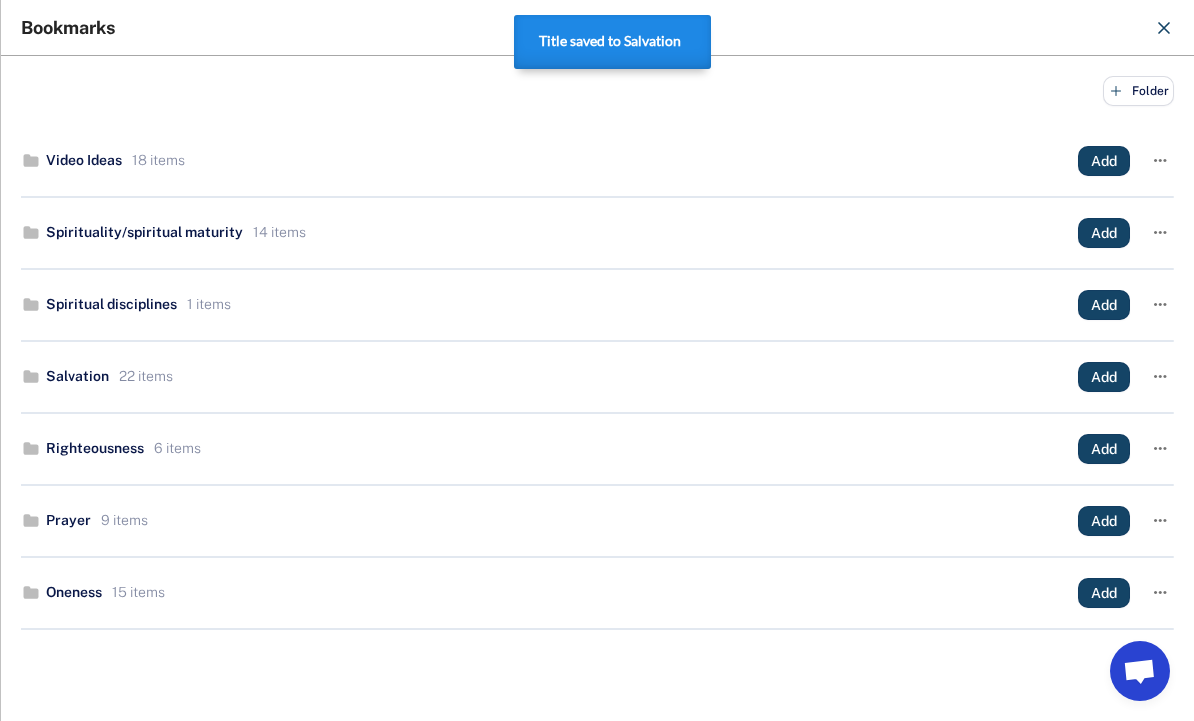 click 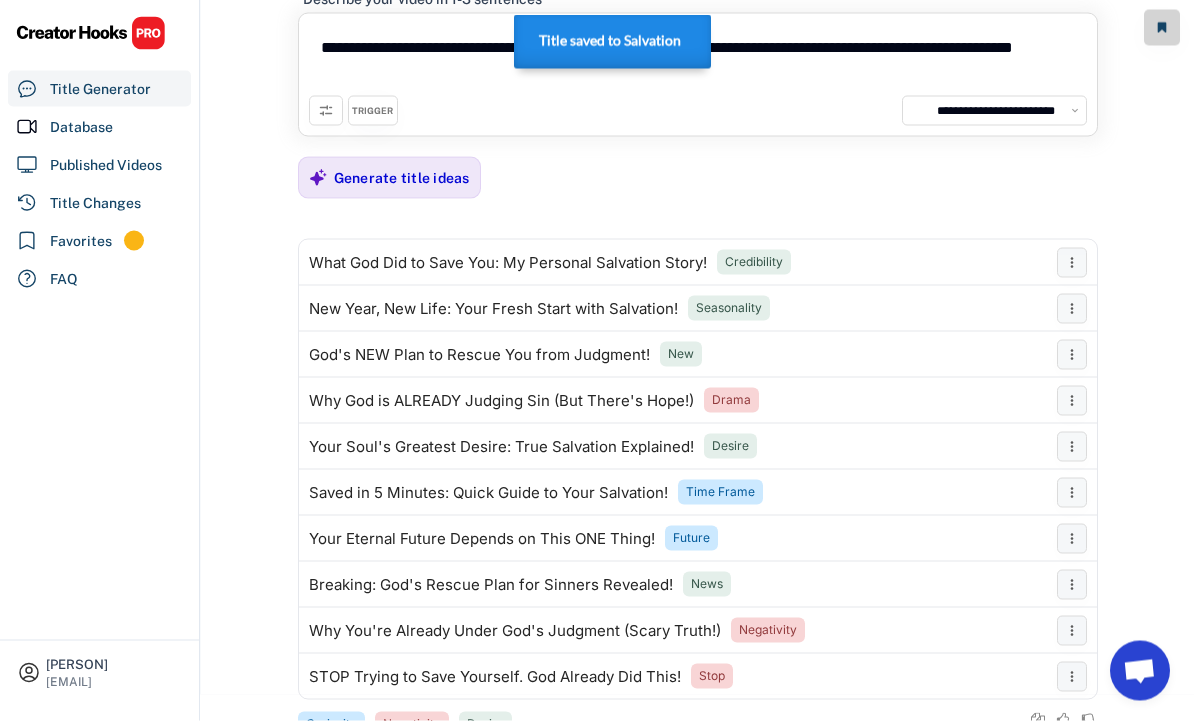 scroll, scrollTop: 72, scrollLeft: 0, axis: vertical 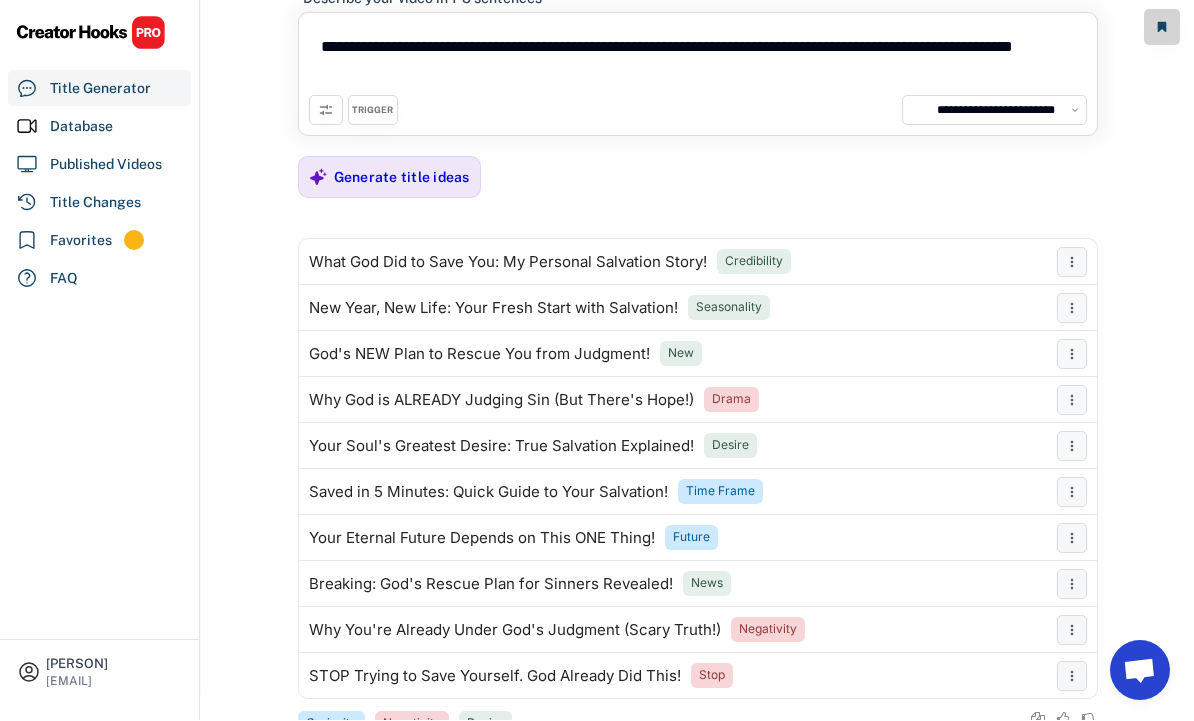 click 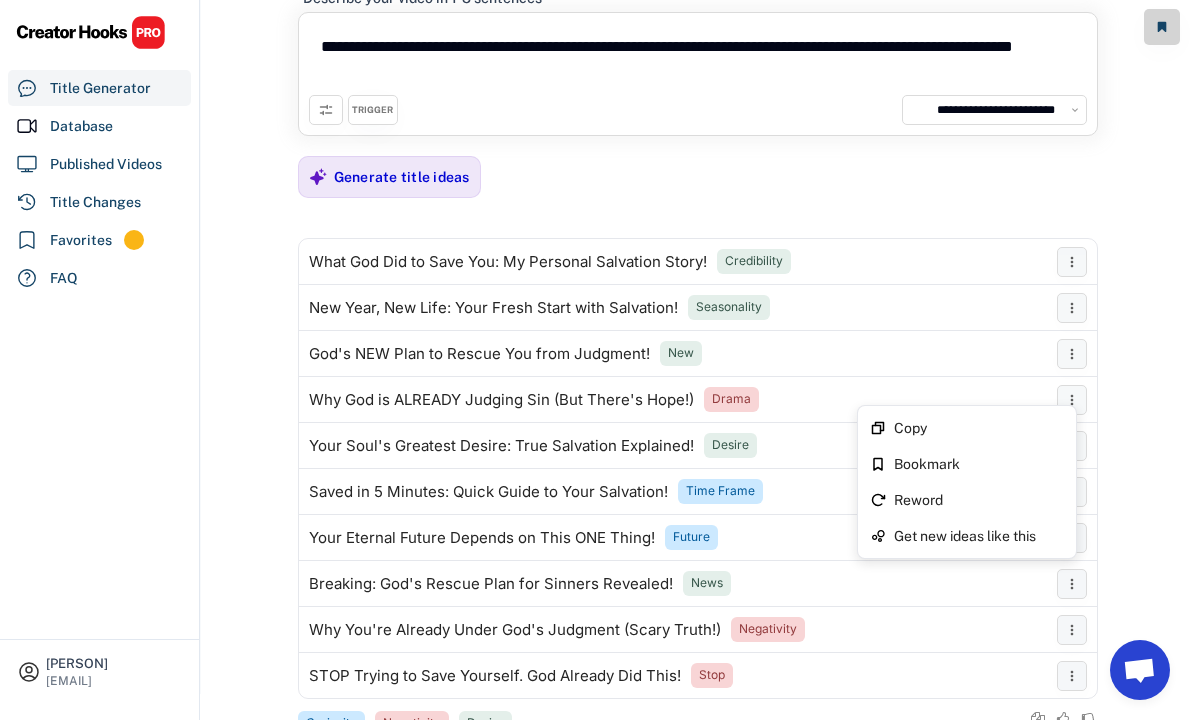 click on "**********" at bounding box center [597, 288] 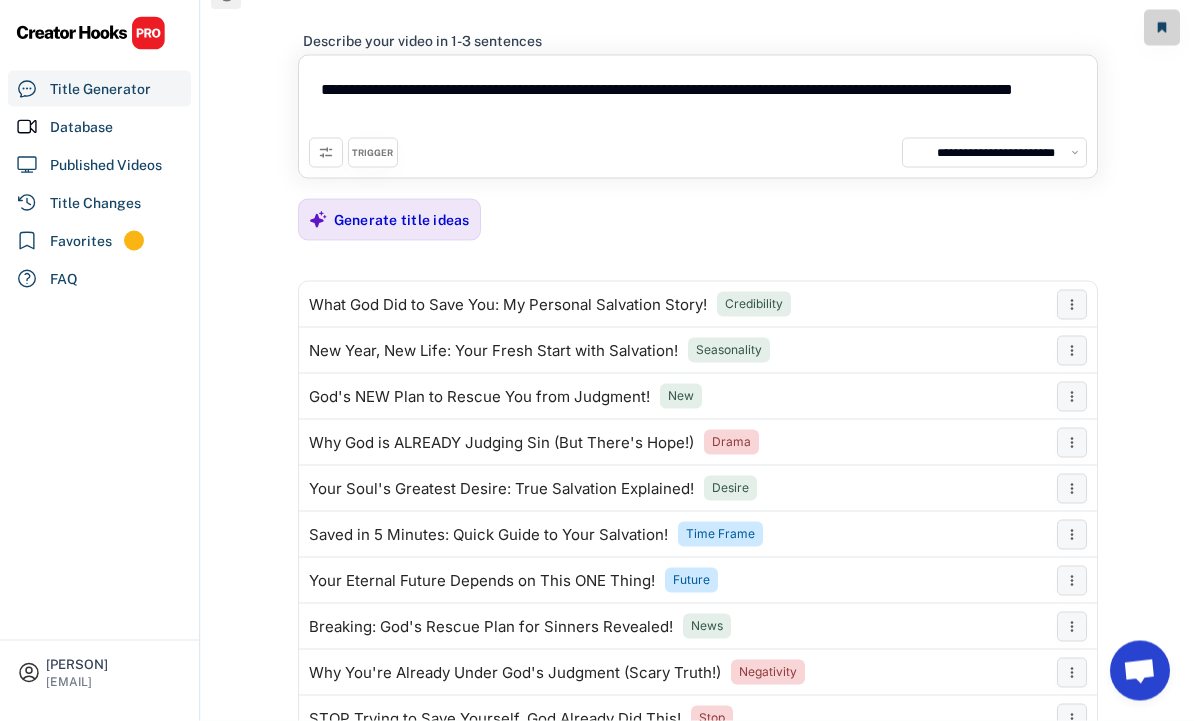 scroll, scrollTop: 0, scrollLeft: 0, axis: both 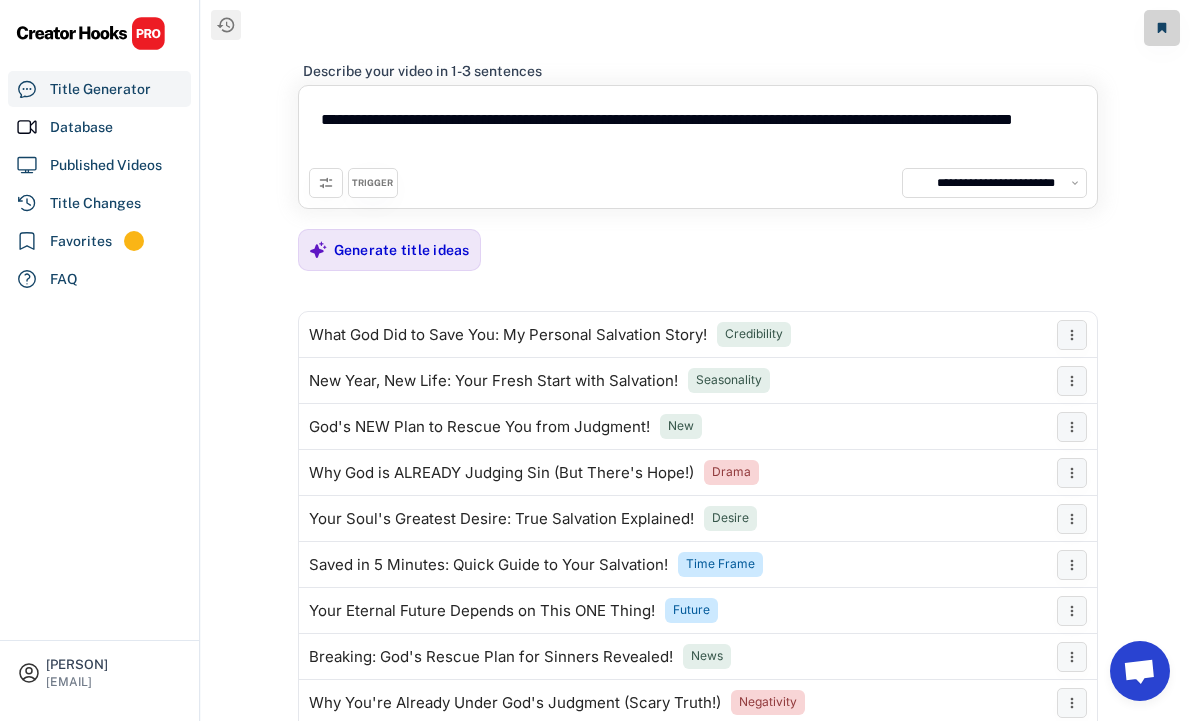 click on "Generate title ideas" at bounding box center [402, 250] 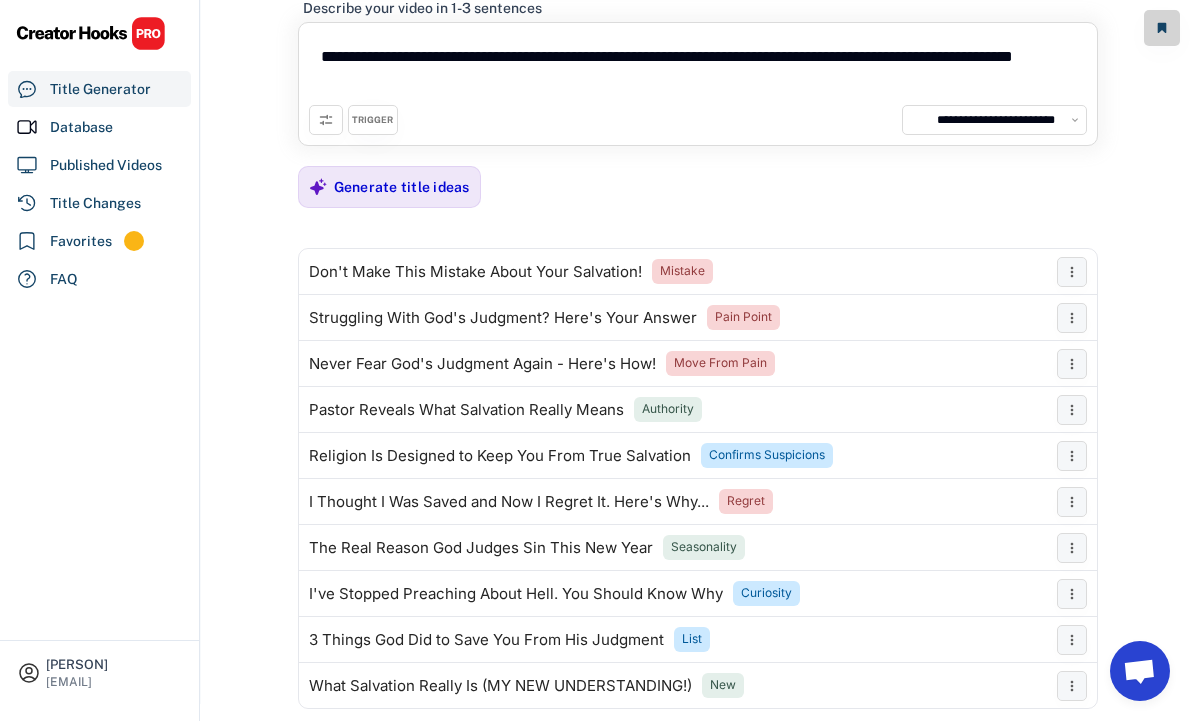 scroll, scrollTop: 72, scrollLeft: 0, axis: vertical 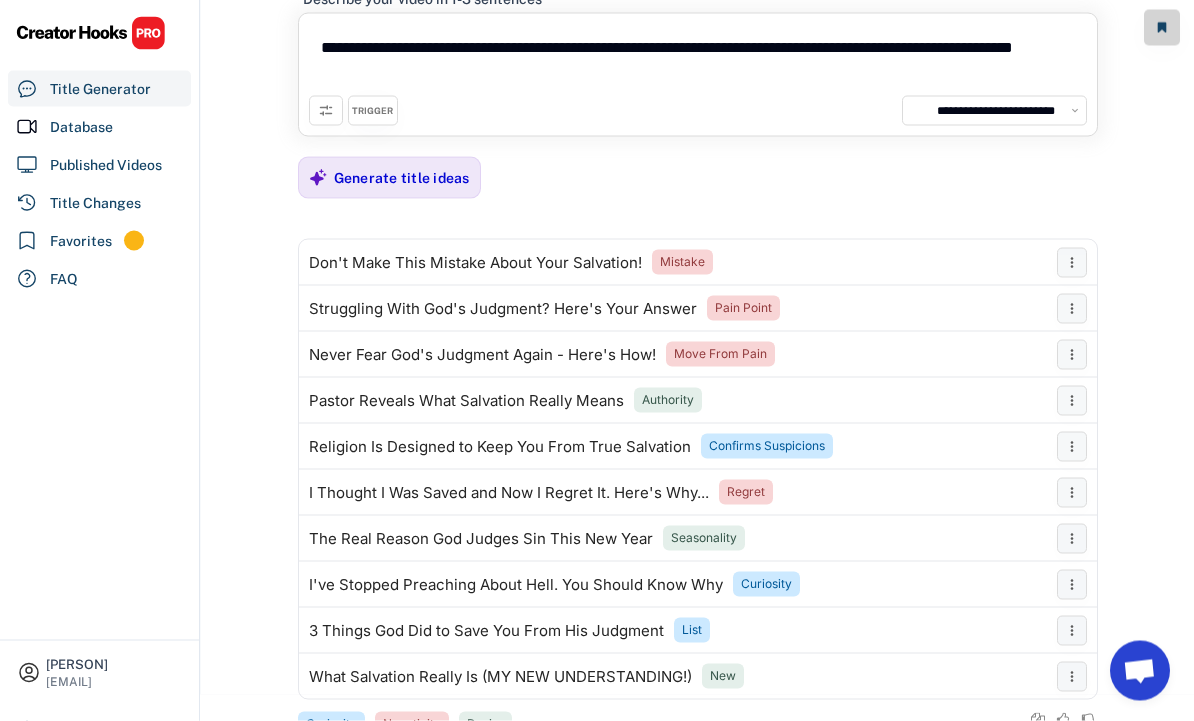 click 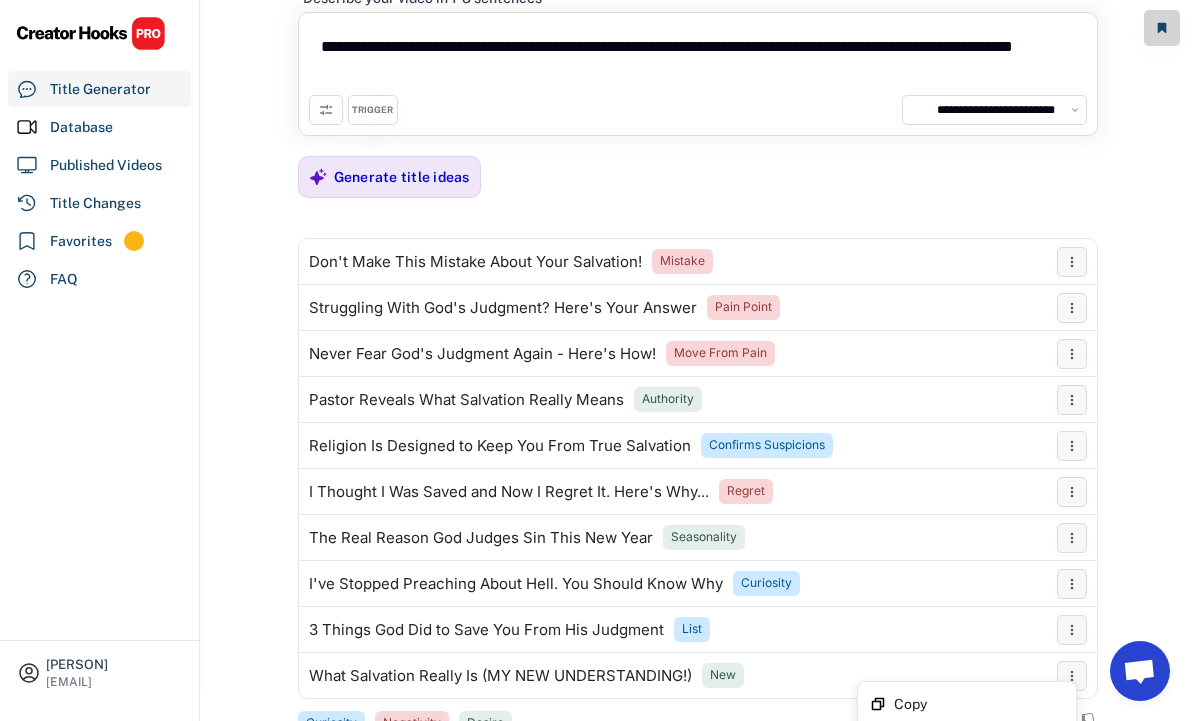 click on "Copy" at bounding box center [979, 704] 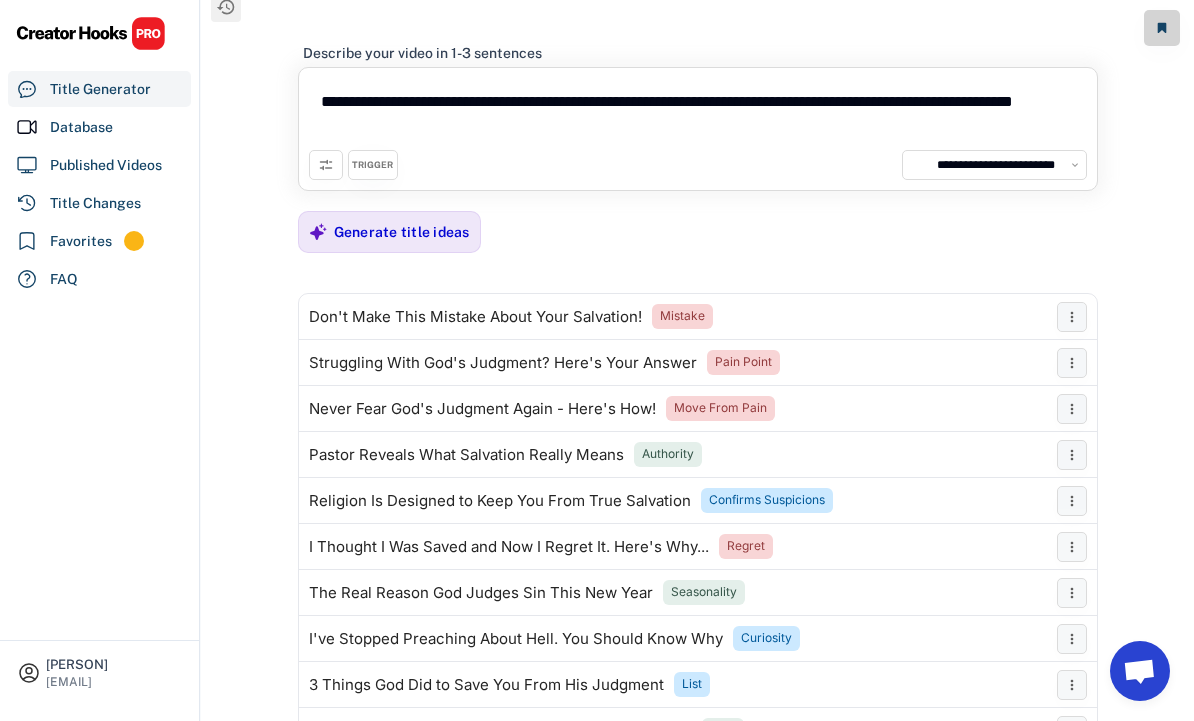 scroll, scrollTop: 0, scrollLeft: 0, axis: both 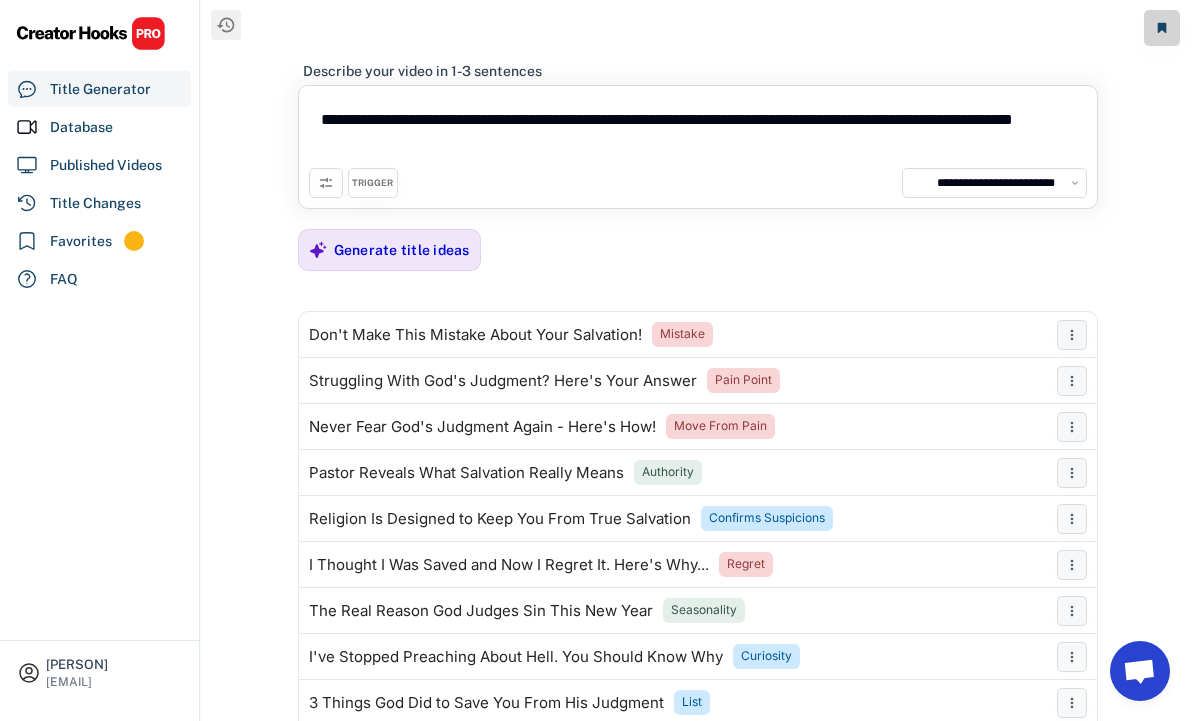 click on "Generate title ideas" at bounding box center (402, 250) 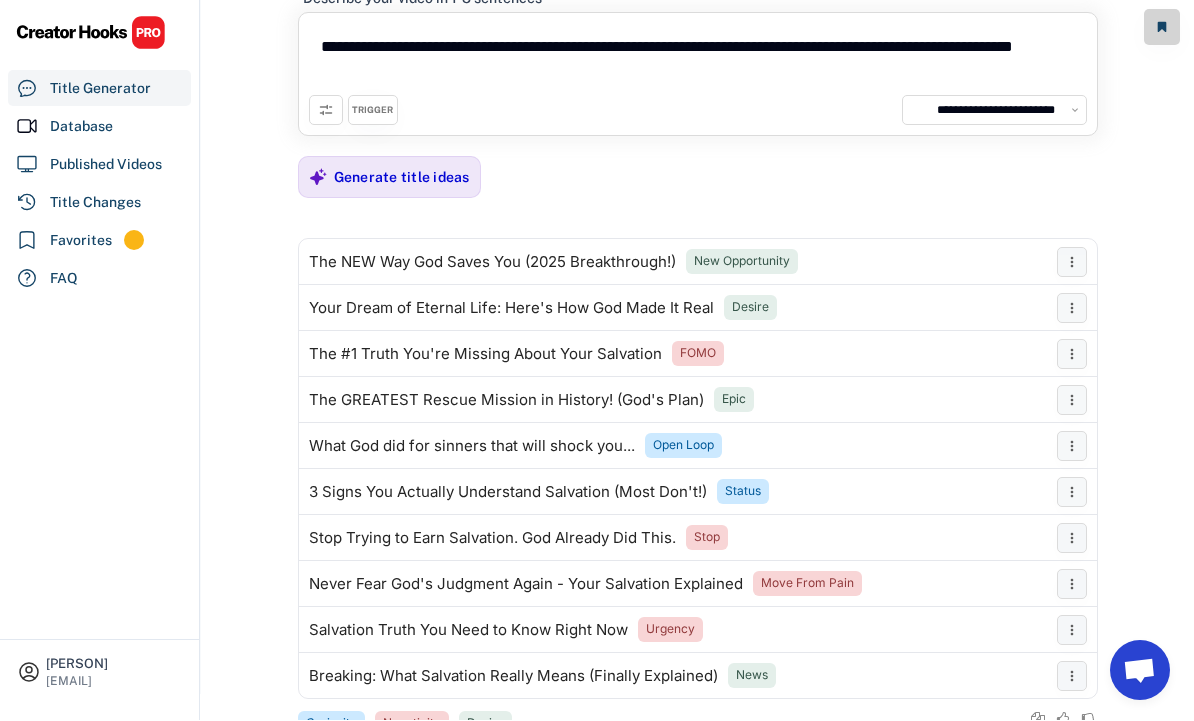 scroll, scrollTop: 0, scrollLeft: 0, axis: both 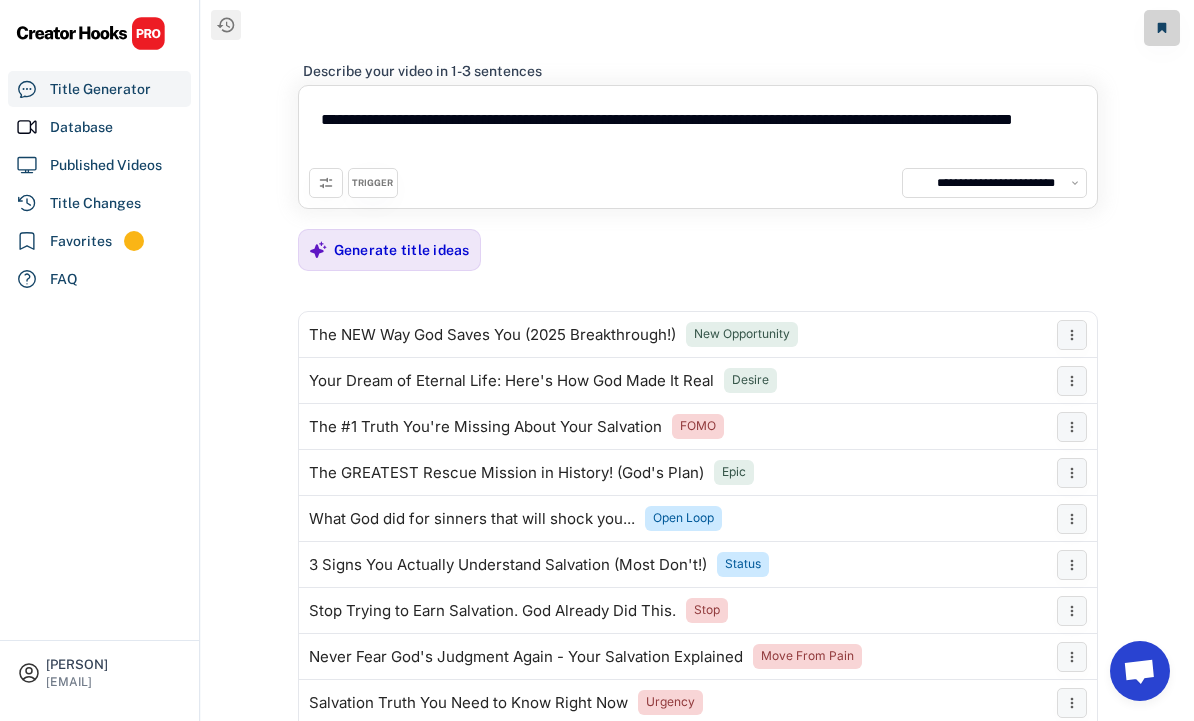 click on "**********" at bounding box center [698, 132] 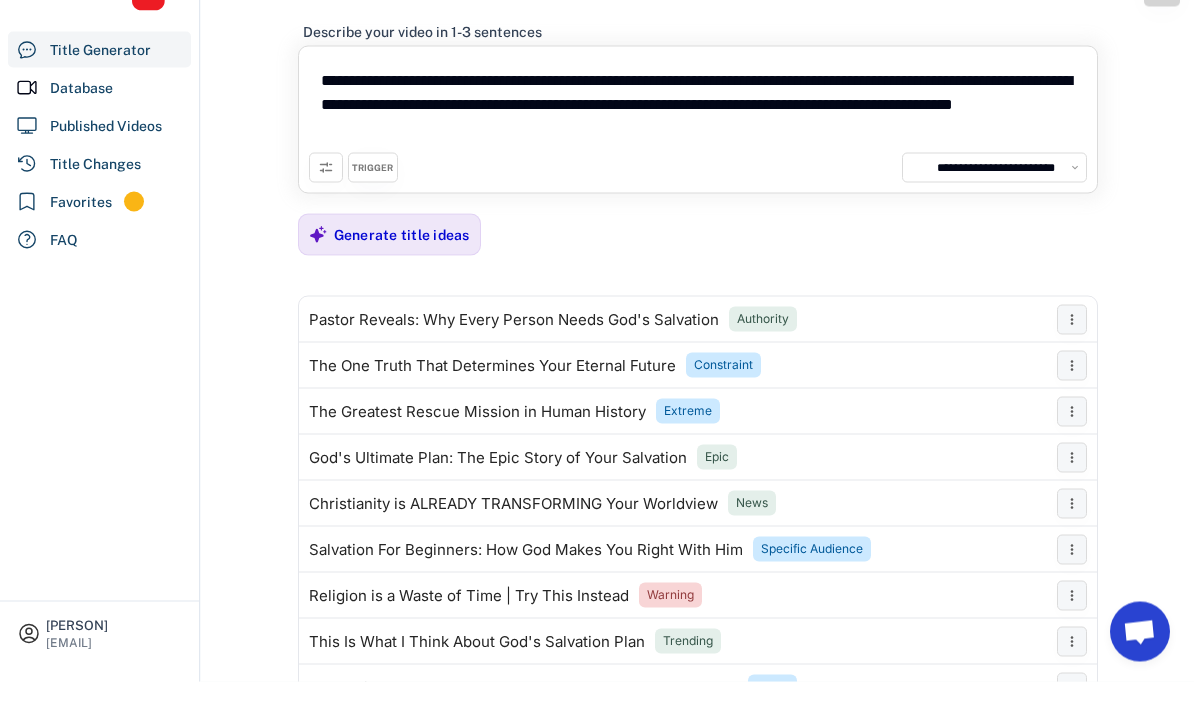scroll, scrollTop: 163, scrollLeft: 0, axis: vertical 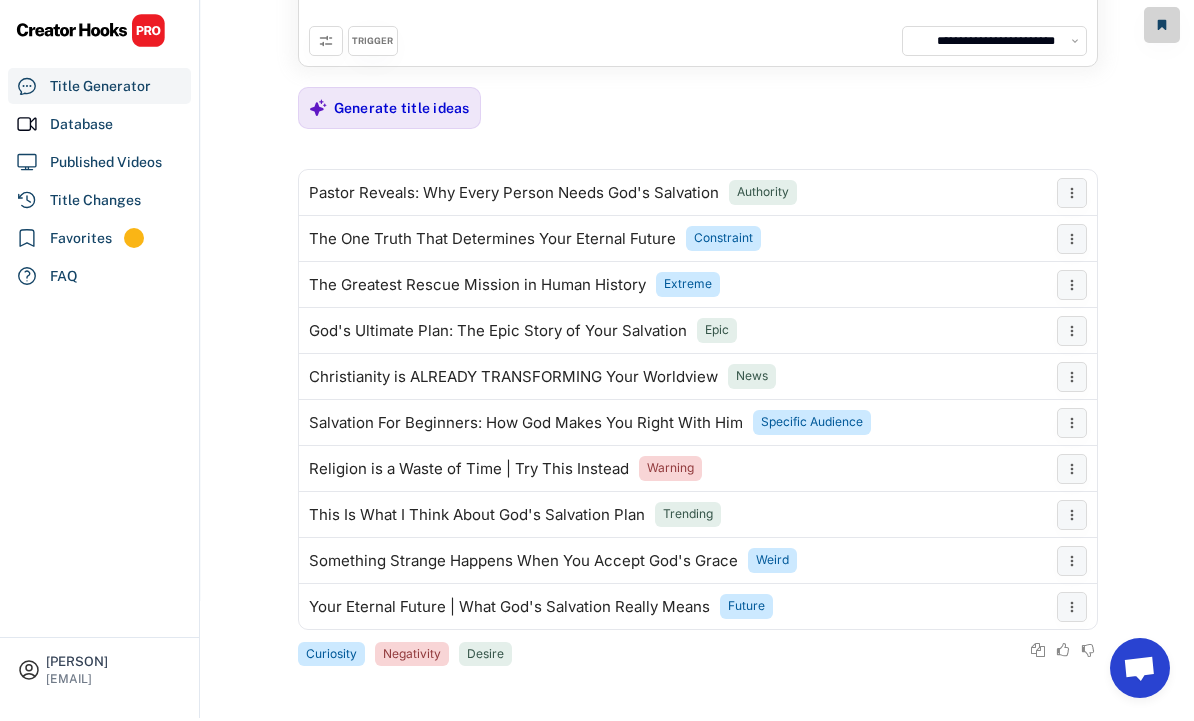 type on "**********" 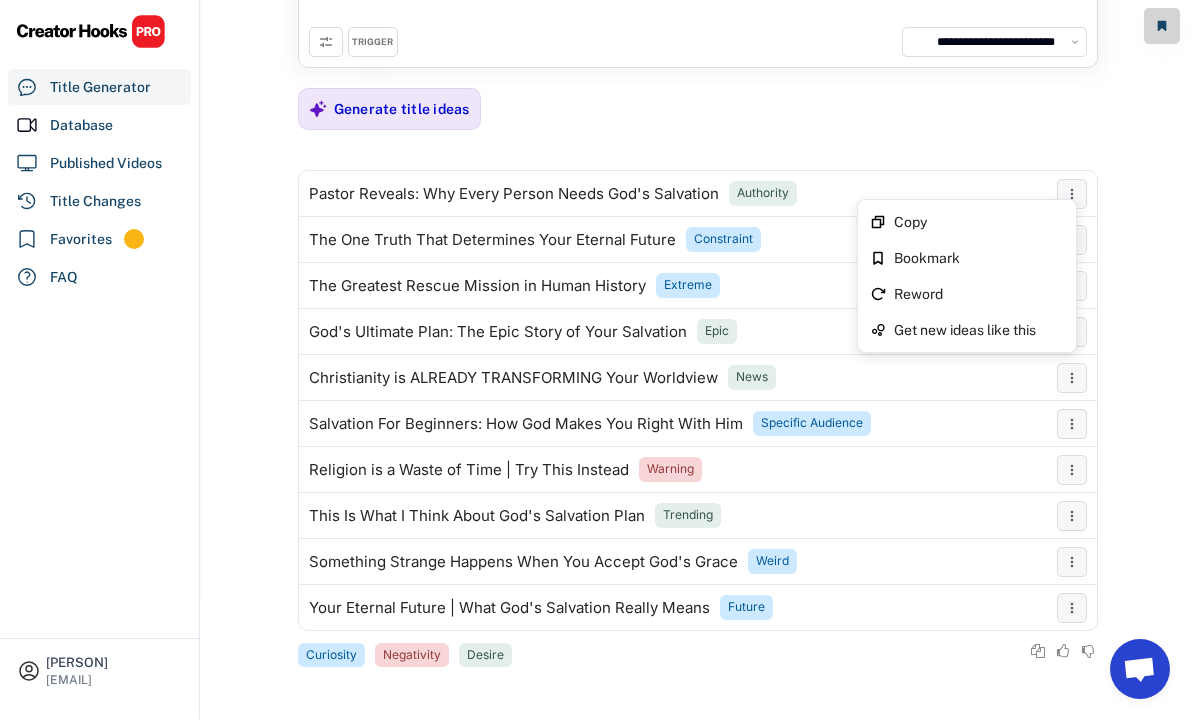 scroll, scrollTop: 96, scrollLeft: 0, axis: vertical 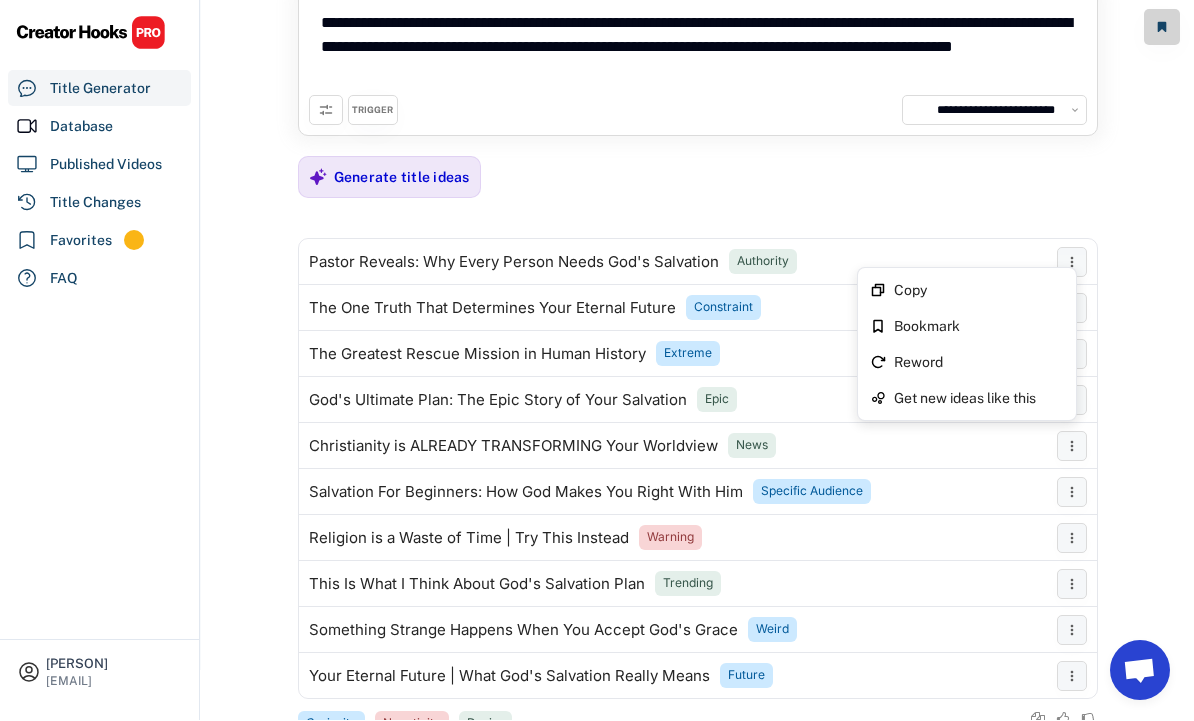 click on "Copy" at bounding box center (979, 291) 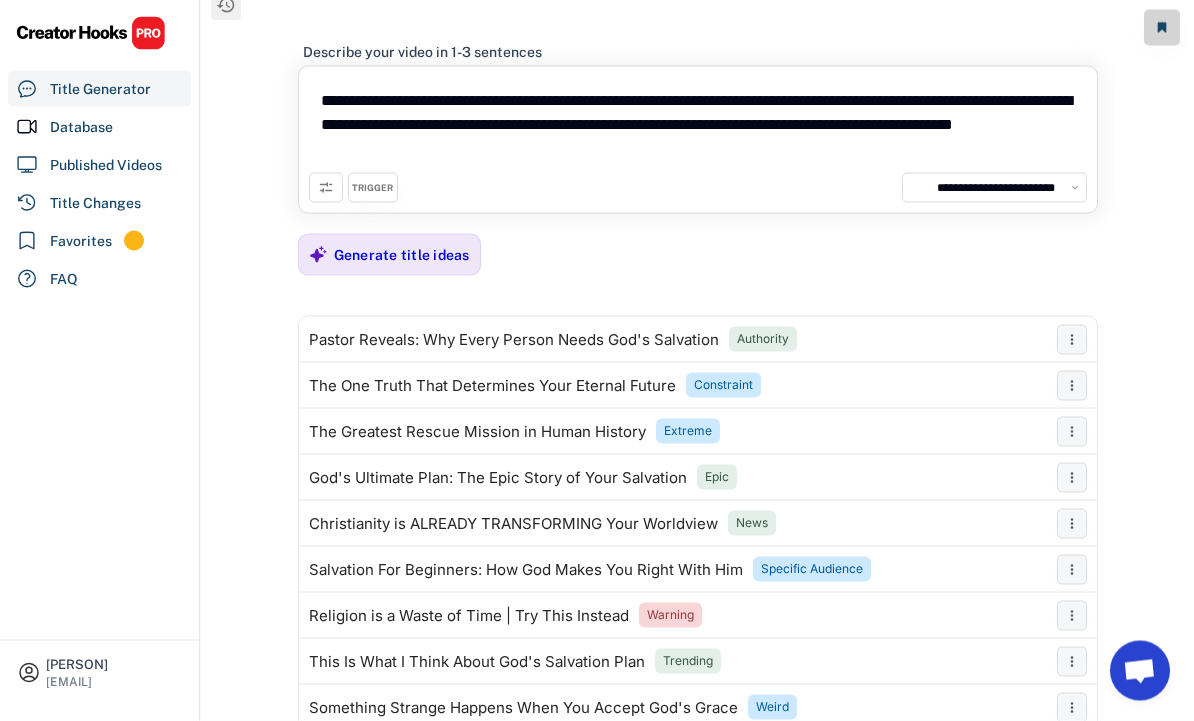 scroll, scrollTop: 96, scrollLeft: 0, axis: vertical 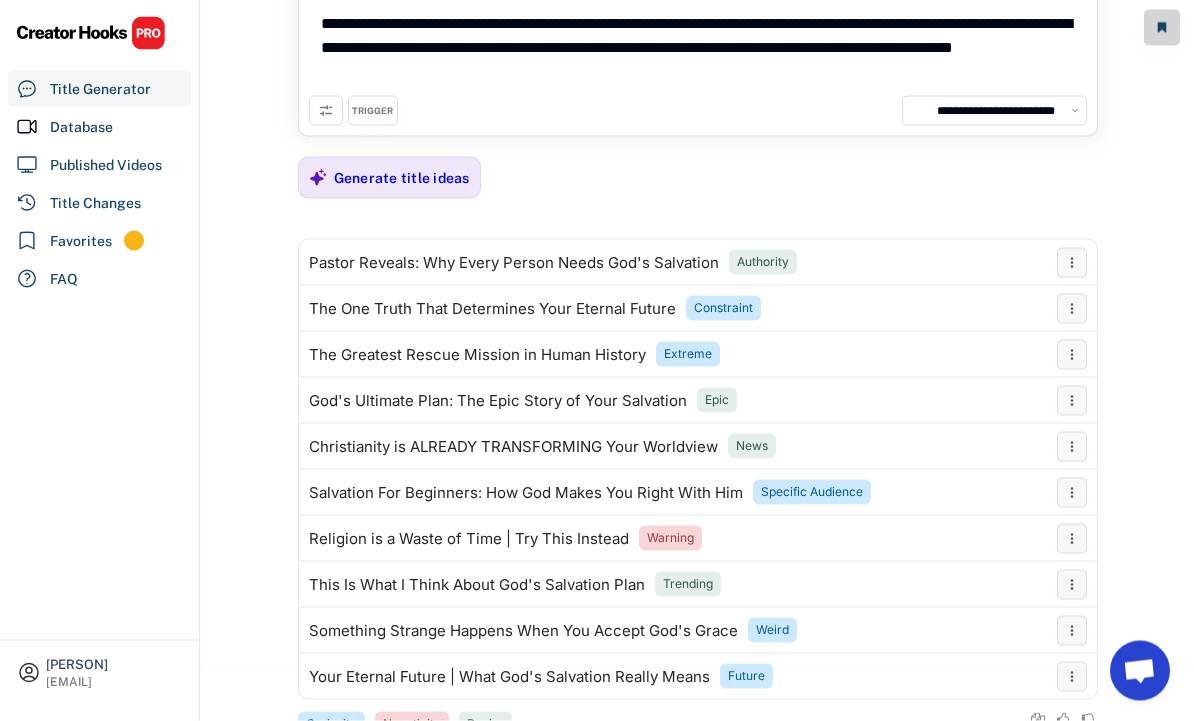 click 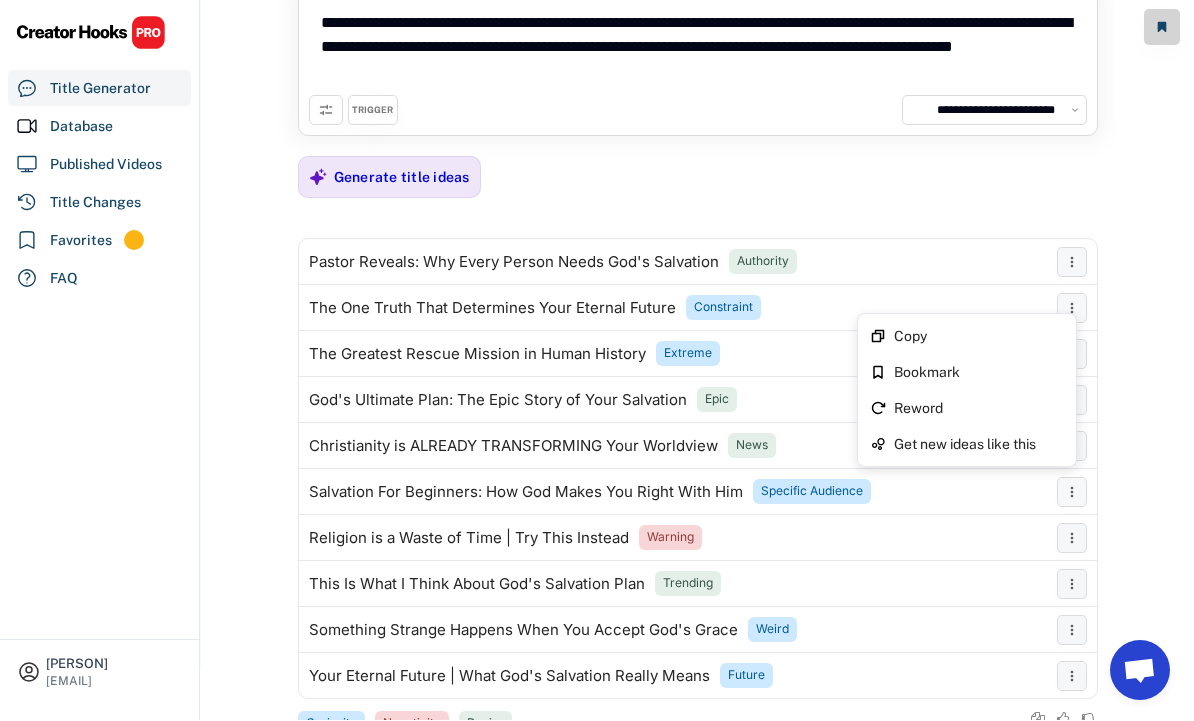 click on "Copy" at bounding box center (979, 337) 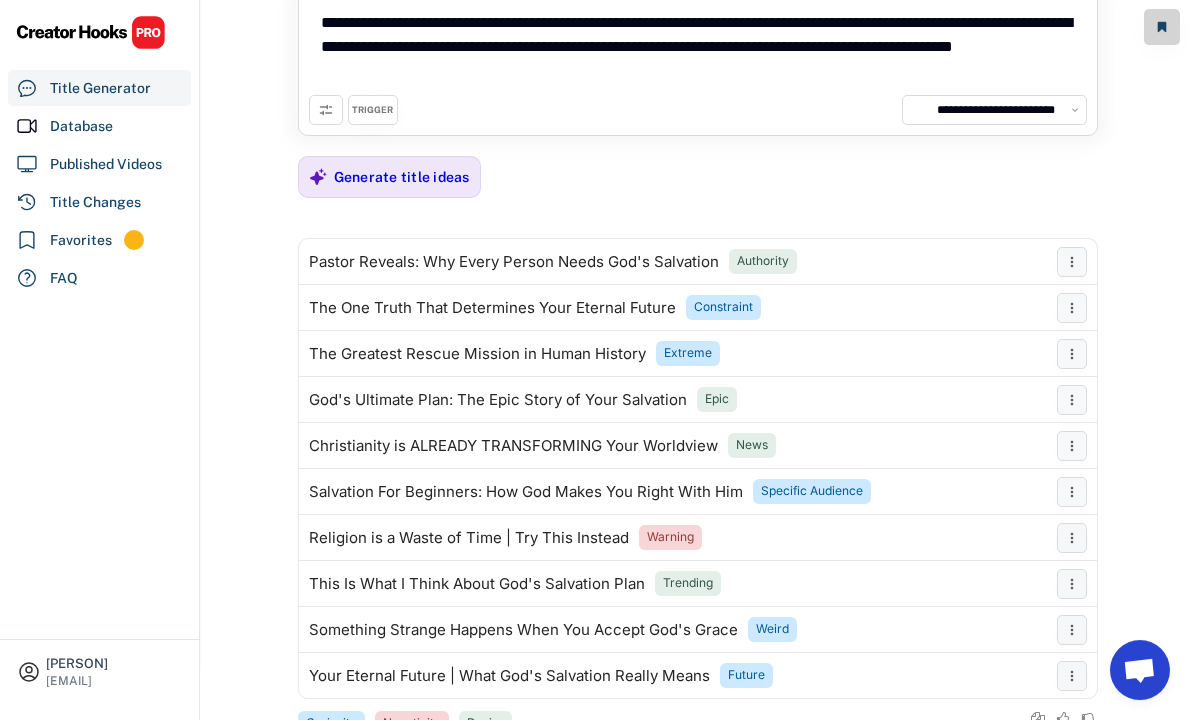 scroll, scrollTop: 96, scrollLeft: 0, axis: vertical 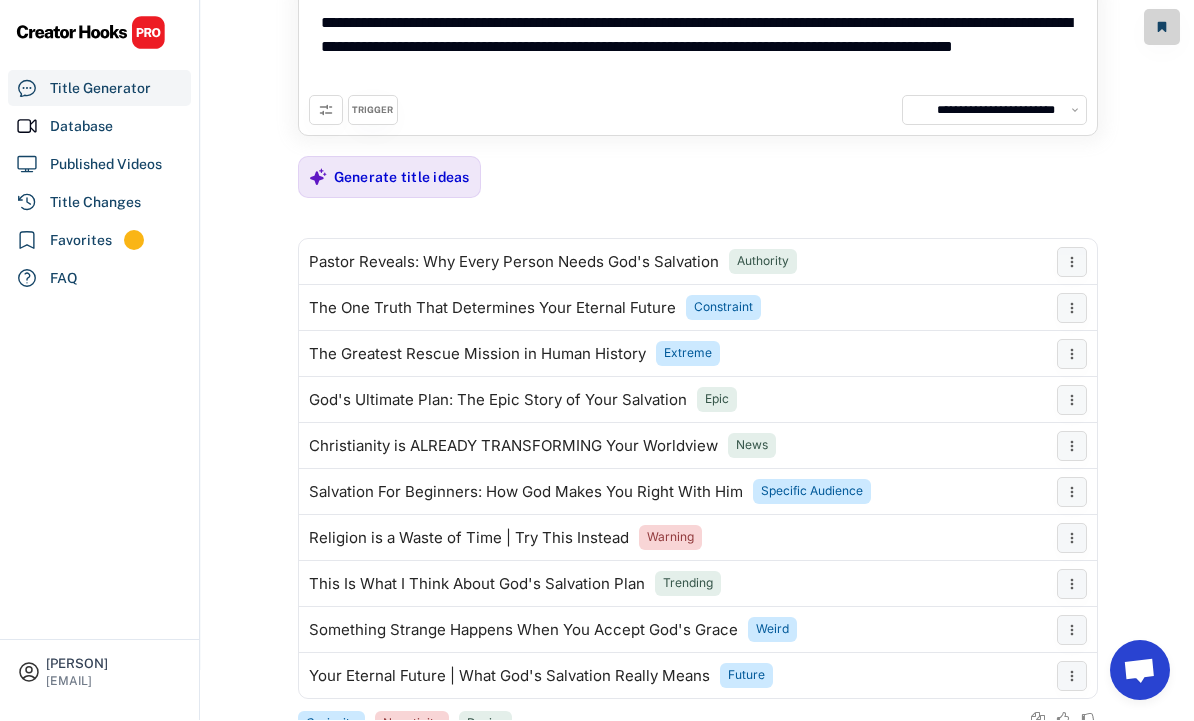 click 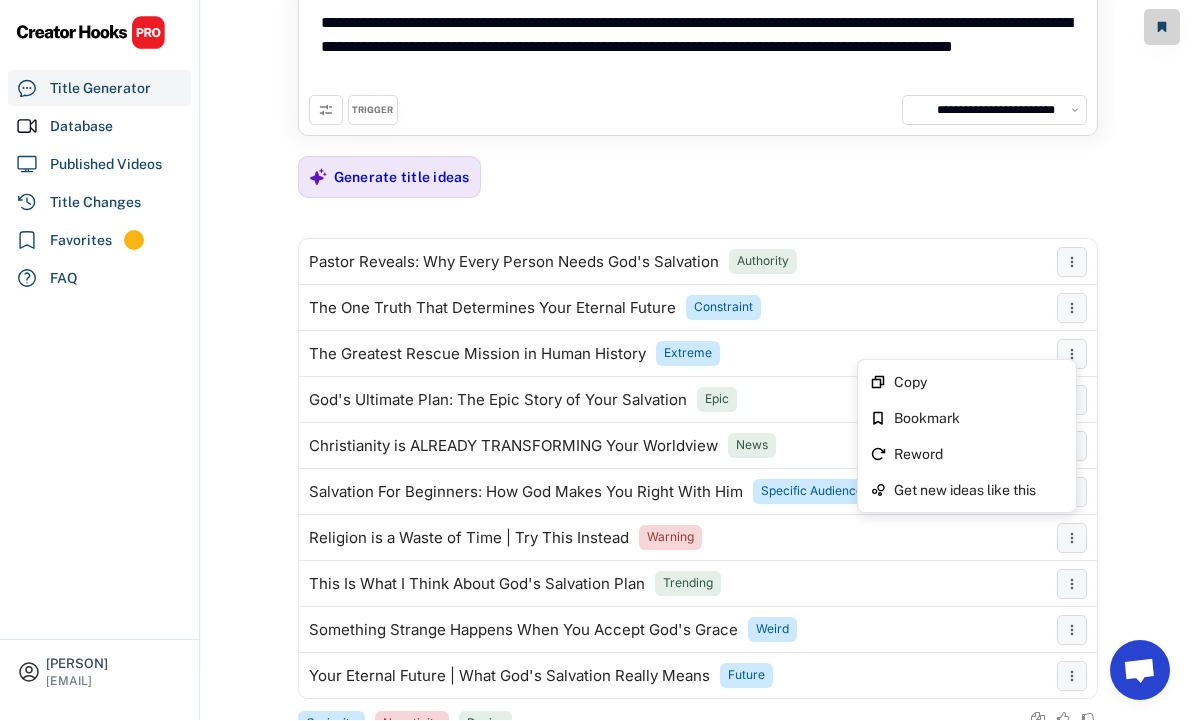 click on "Copy" at bounding box center [967, 383] 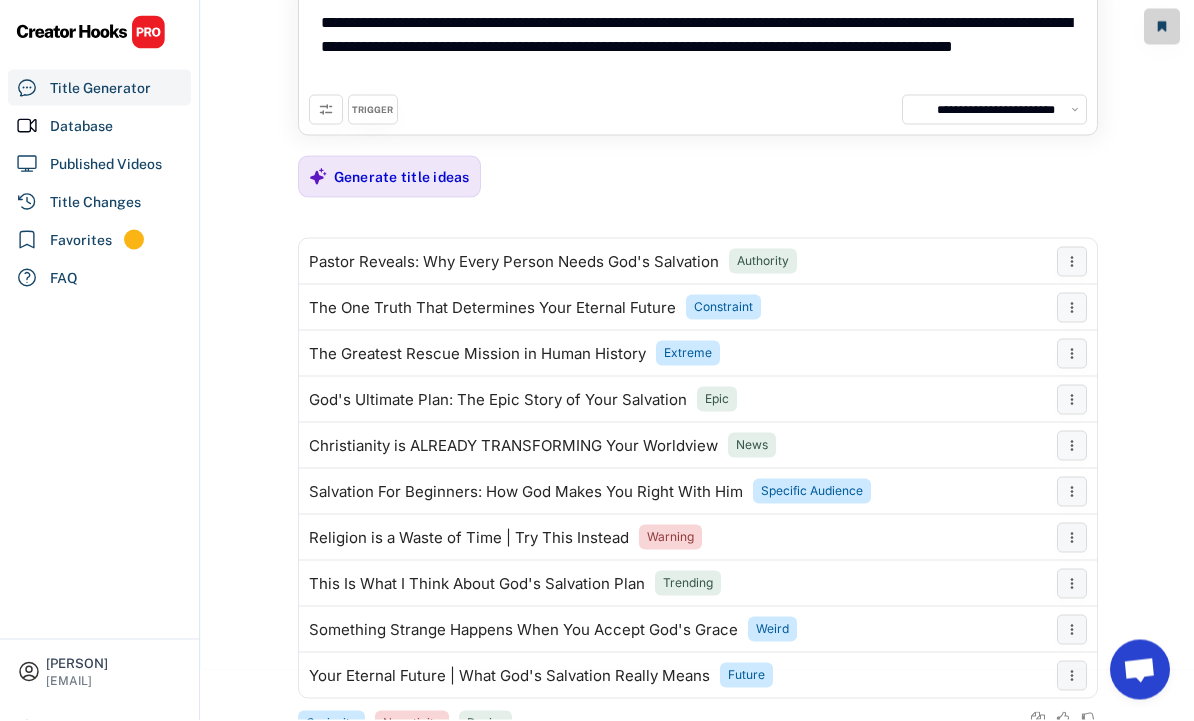 scroll, scrollTop: 96, scrollLeft: 0, axis: vertical 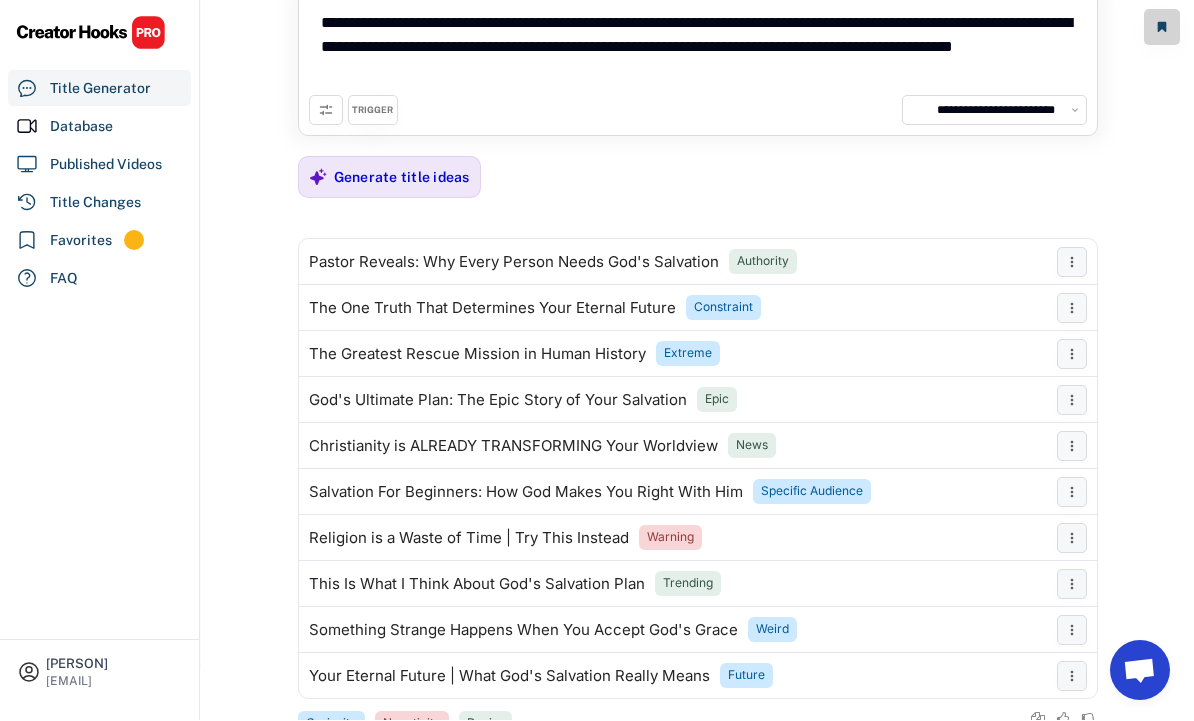 click 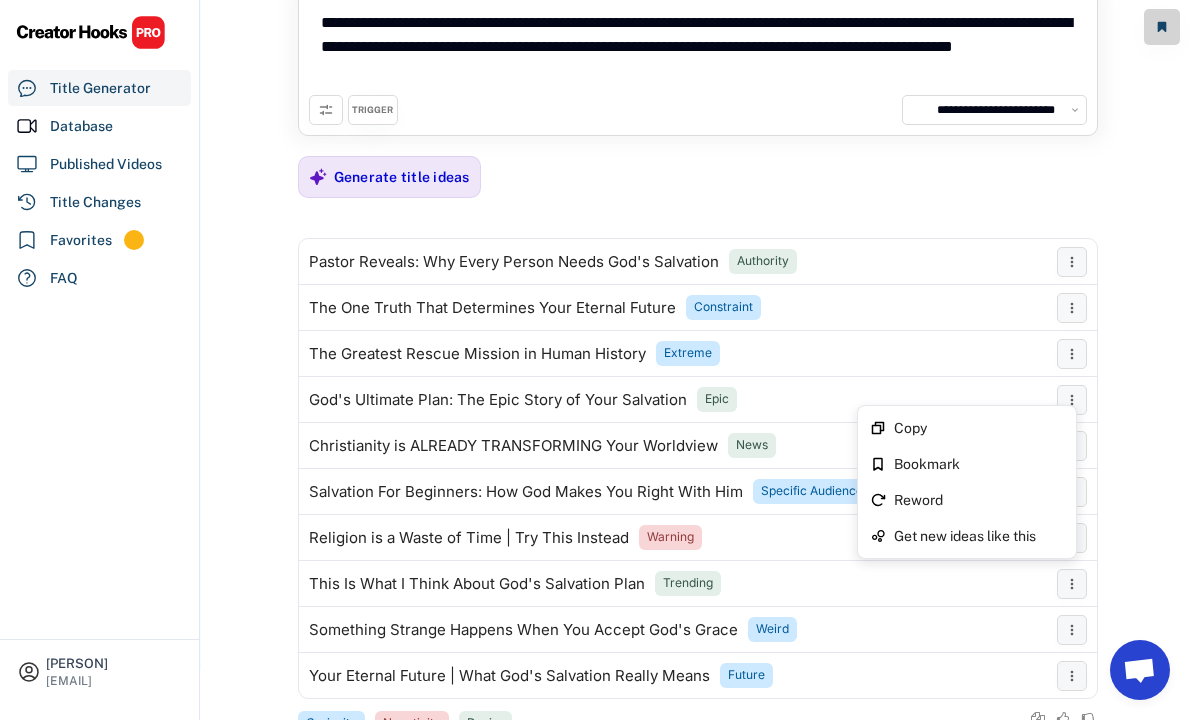 click on "Copy" at bounding box center [979, 429] 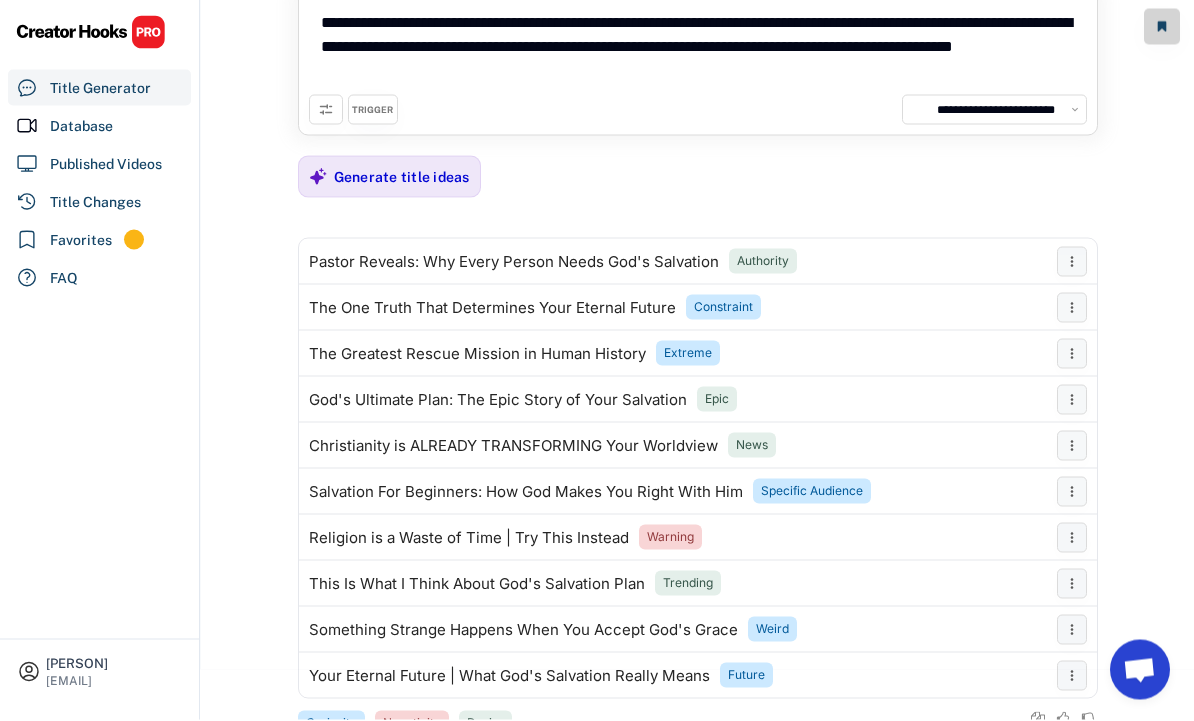 scroll, scrollTop: 96, scrollLeft: 0, axis: vertical 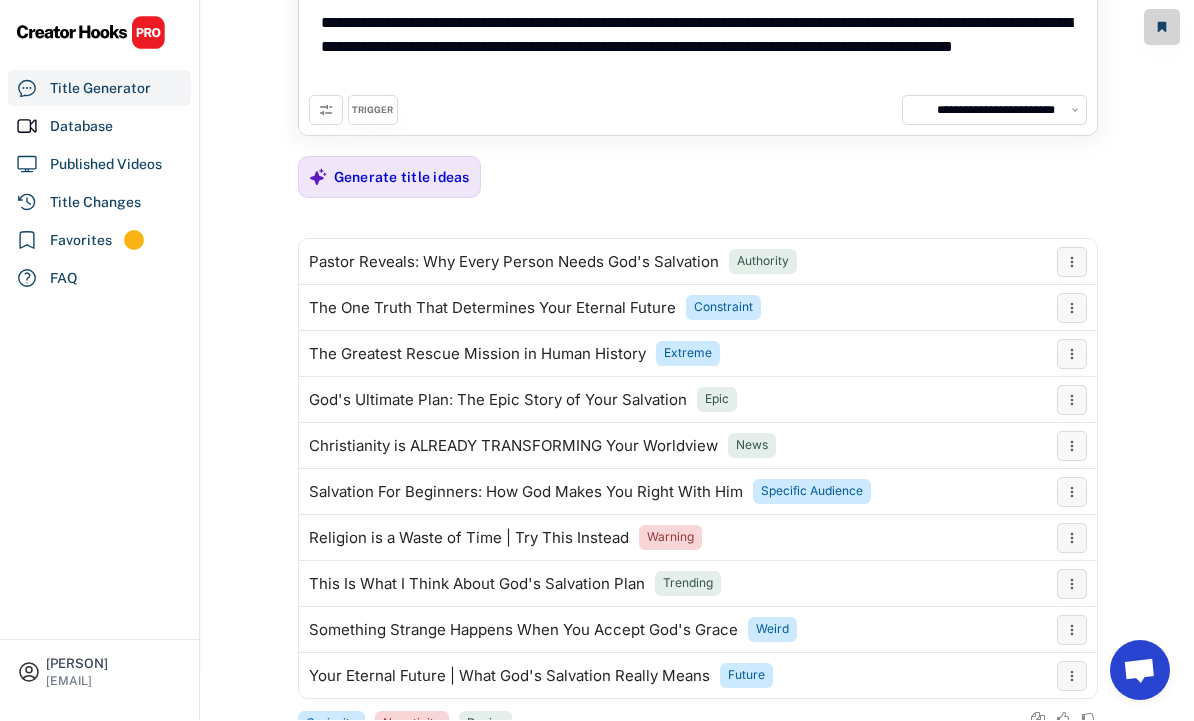 click 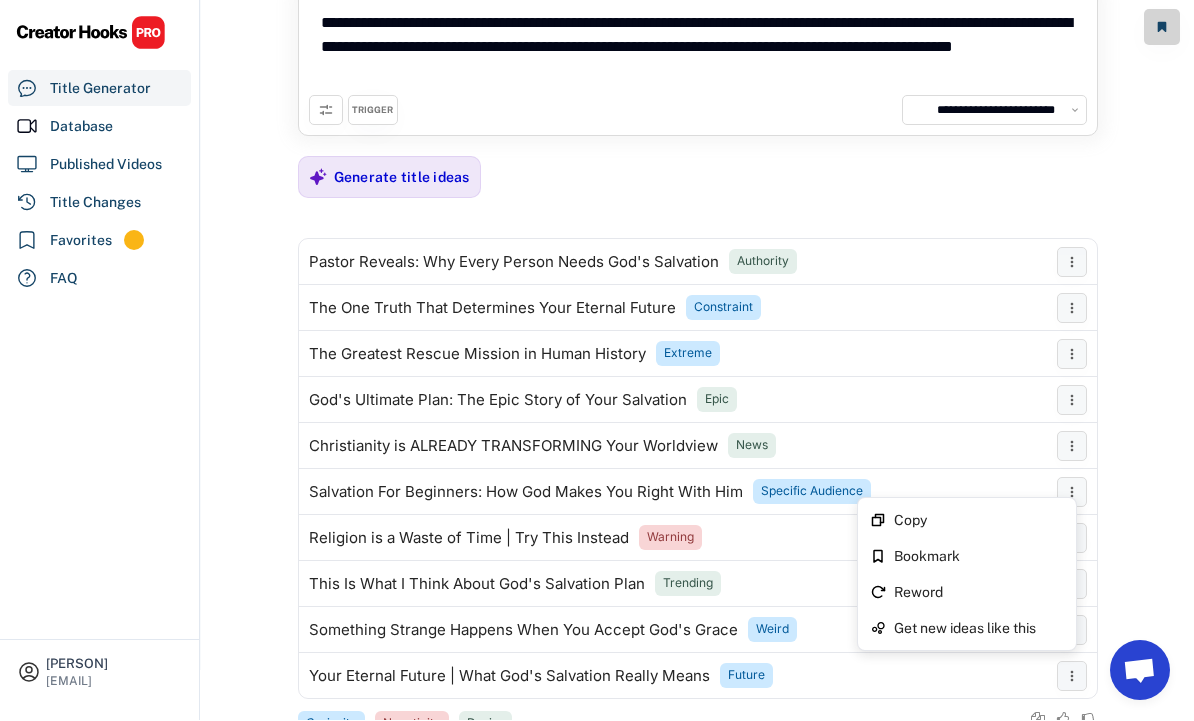 click on "Copy" at bounding box center [979, 521] 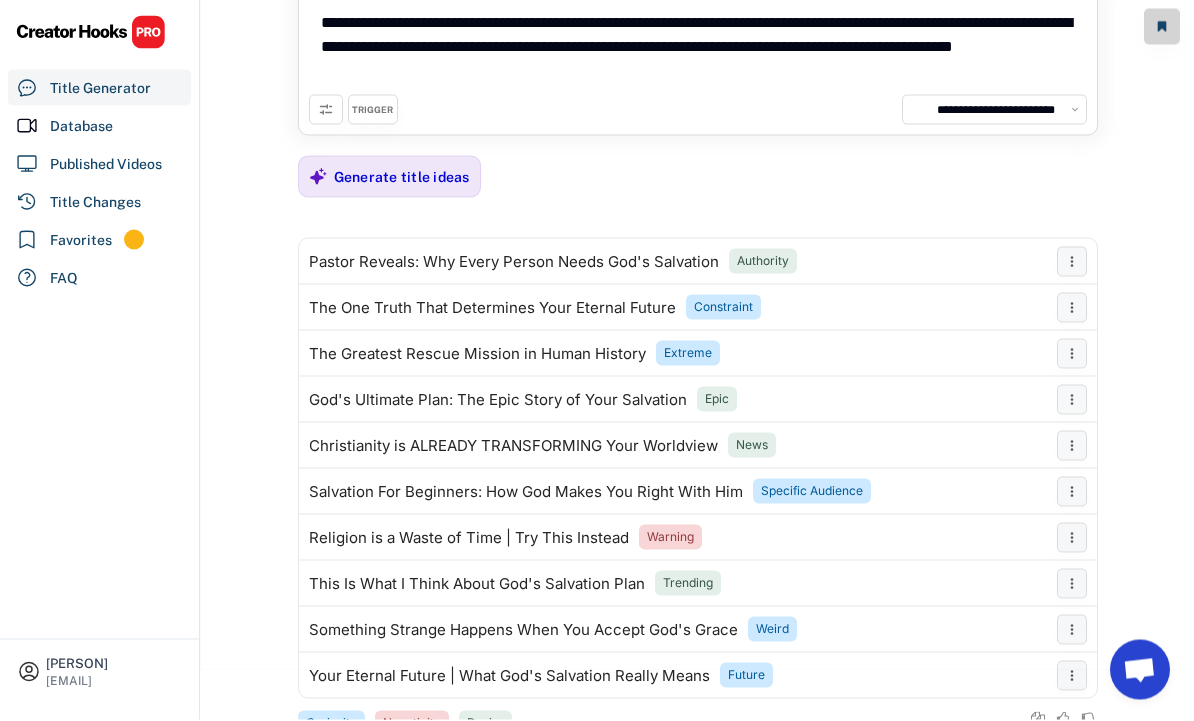 scroll, scrollTop: 96, scrollLeft: 0, axis: vertical 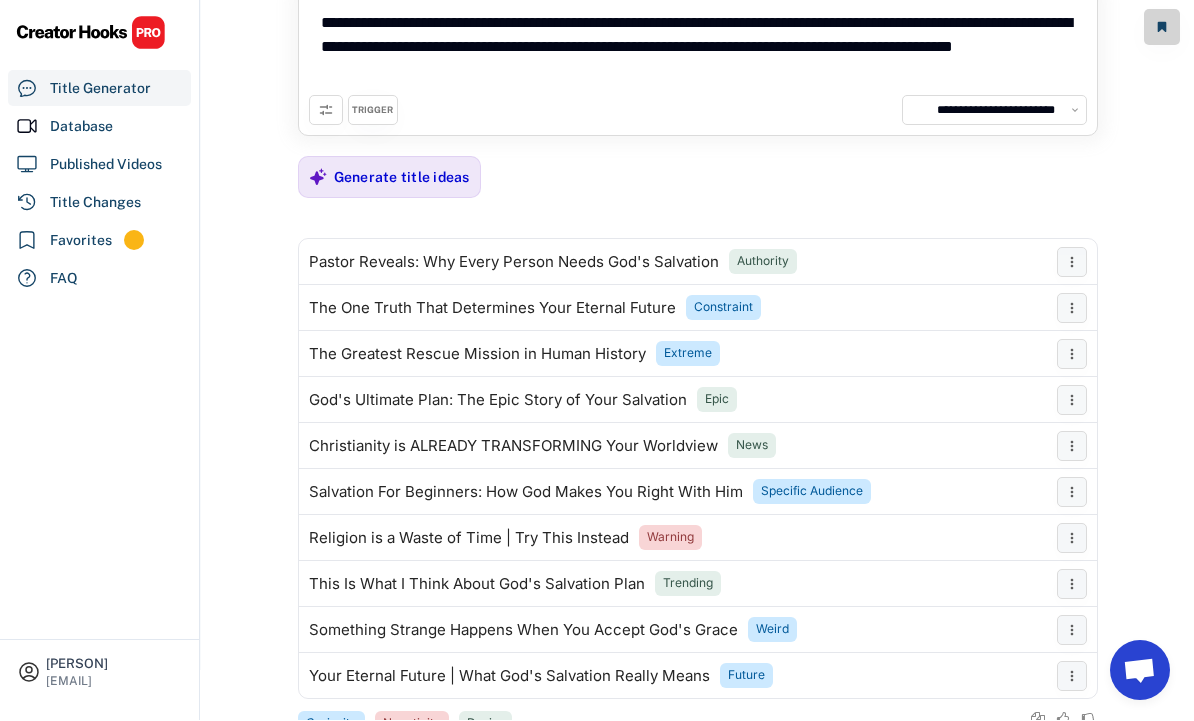 click 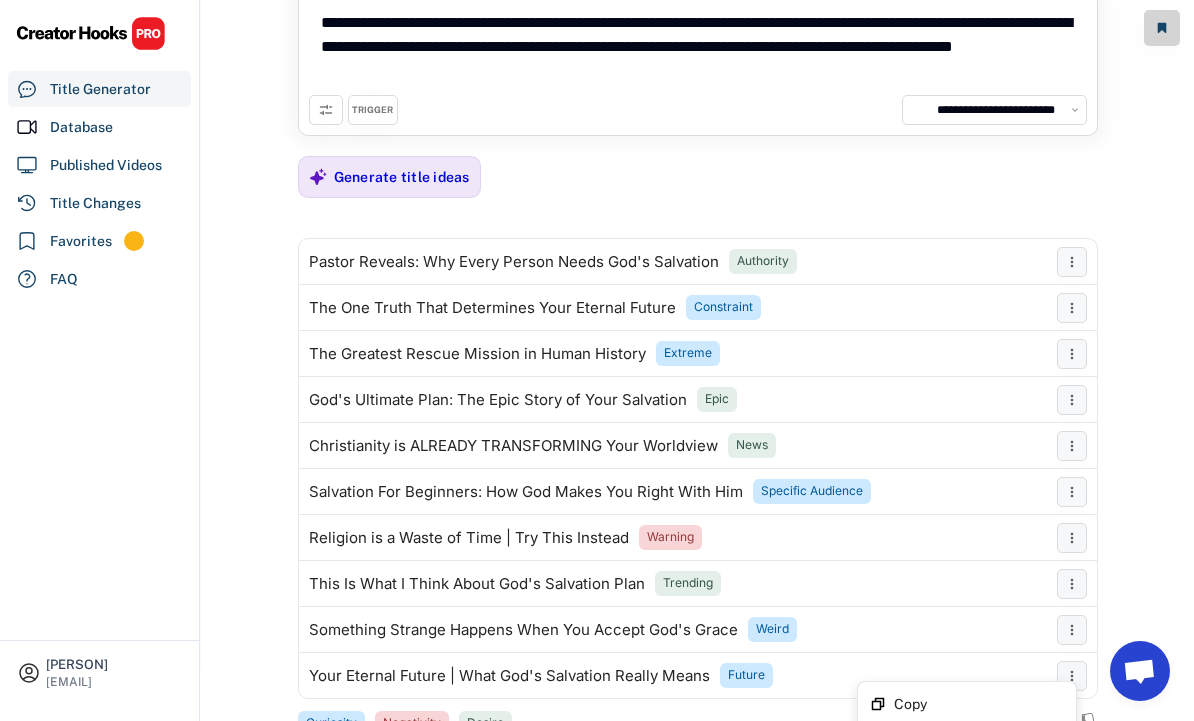 click on "Copy" at bounding box center (979, 704) 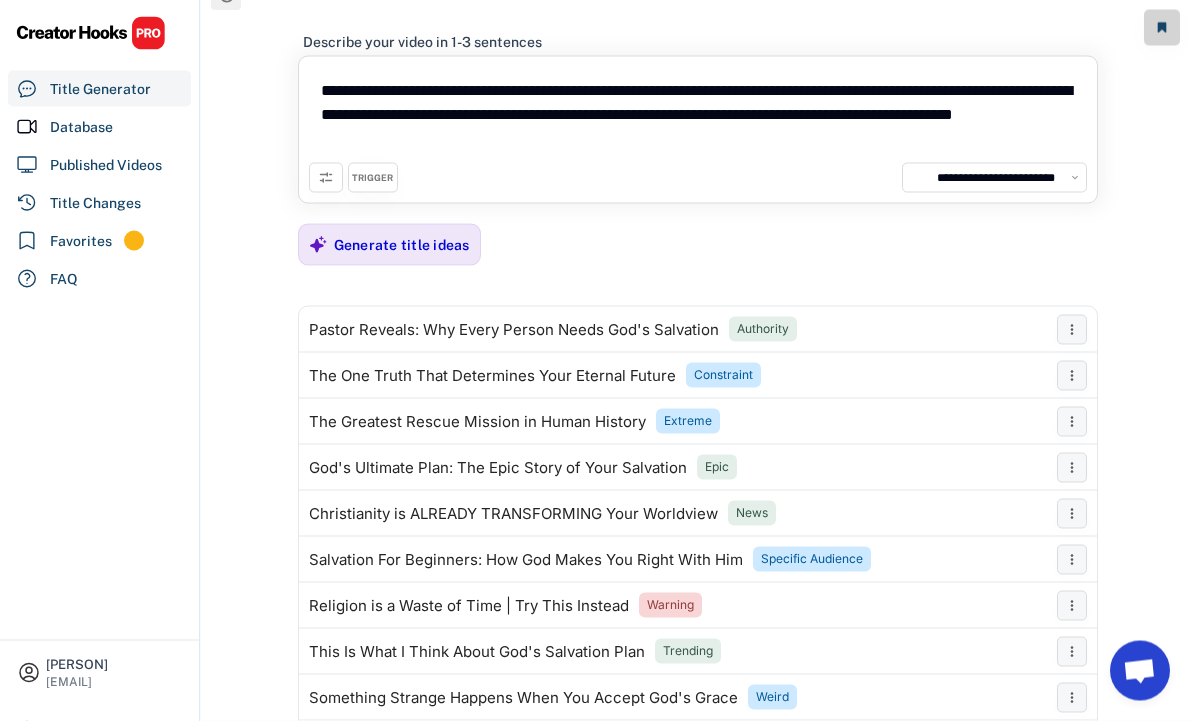 scroll, scrollTop: 96, scrollLeft: 0, axis: vertical 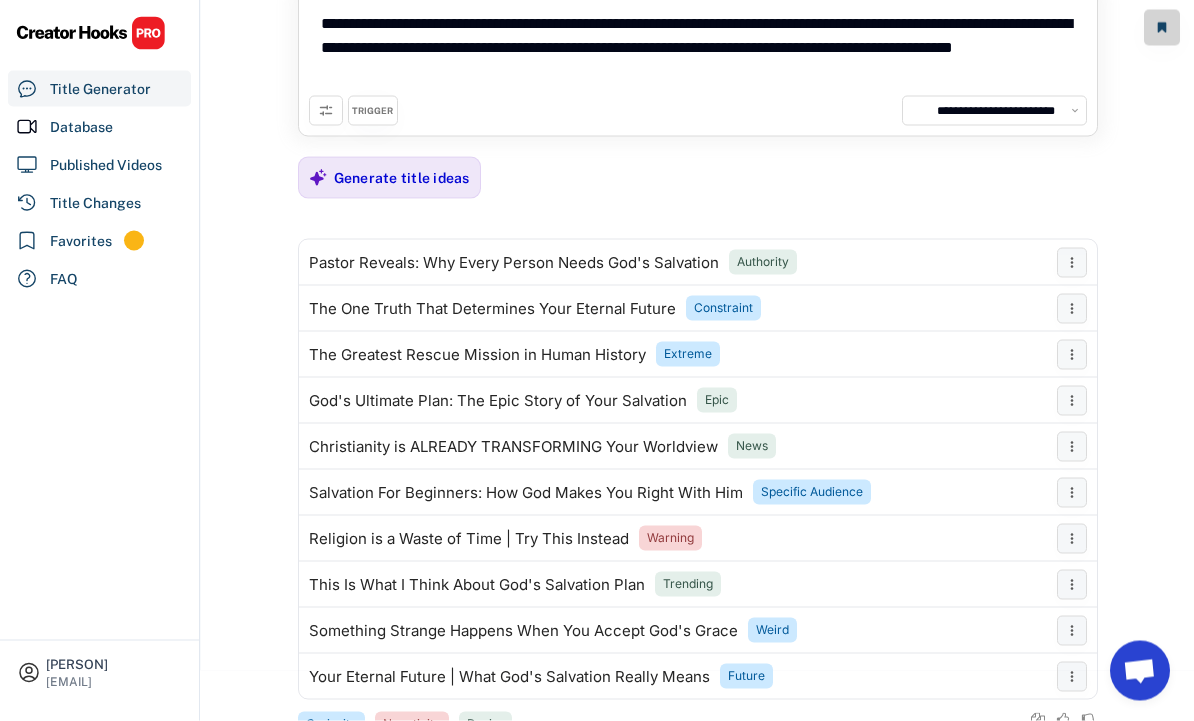 click 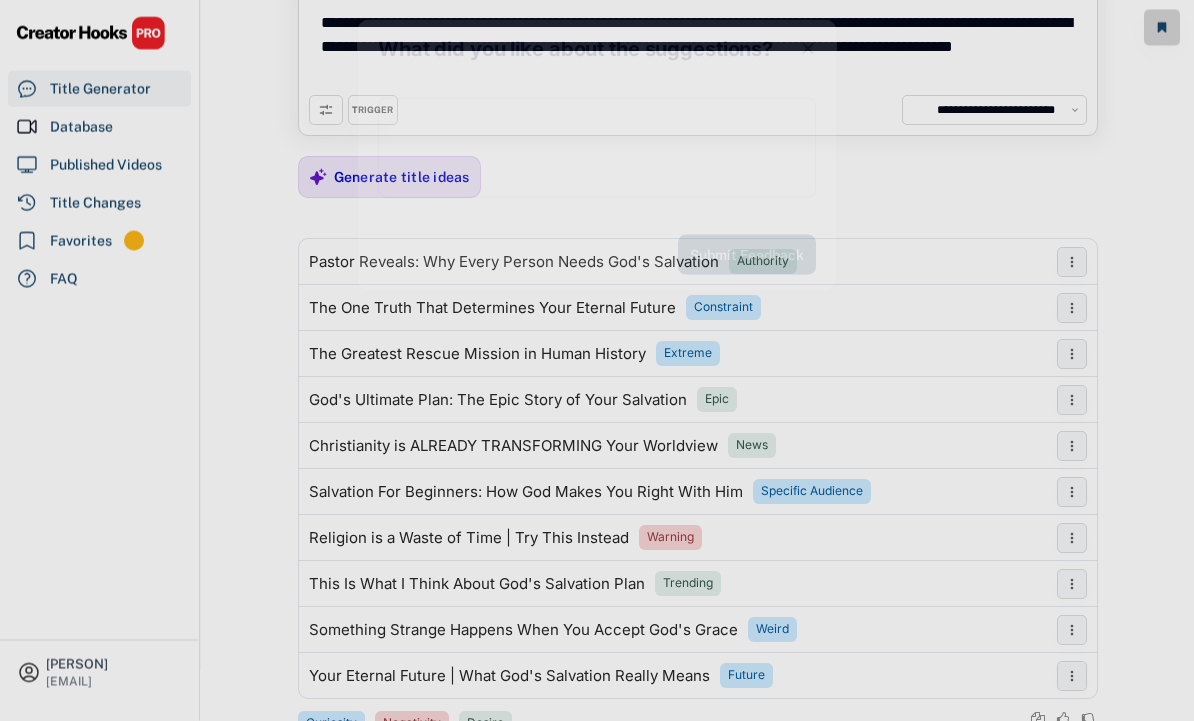 scroll, scrollTop: 96, scrollLeft: 0, axis: vertical 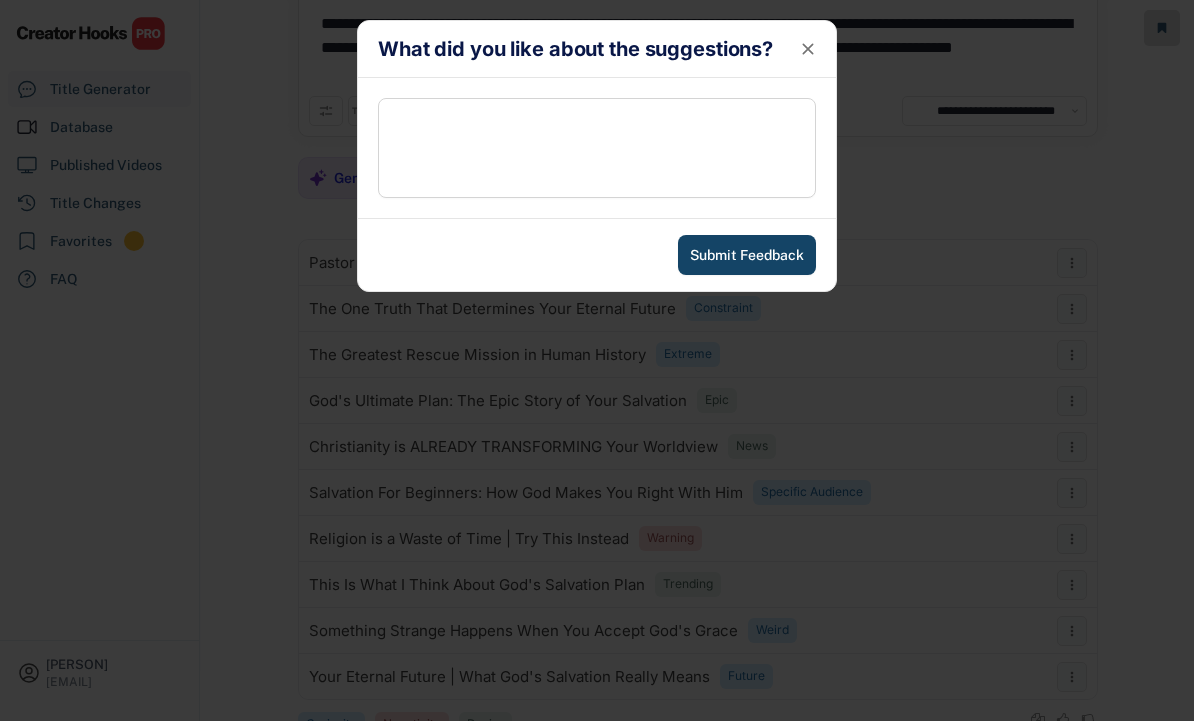click at bounding box center (597, 148) 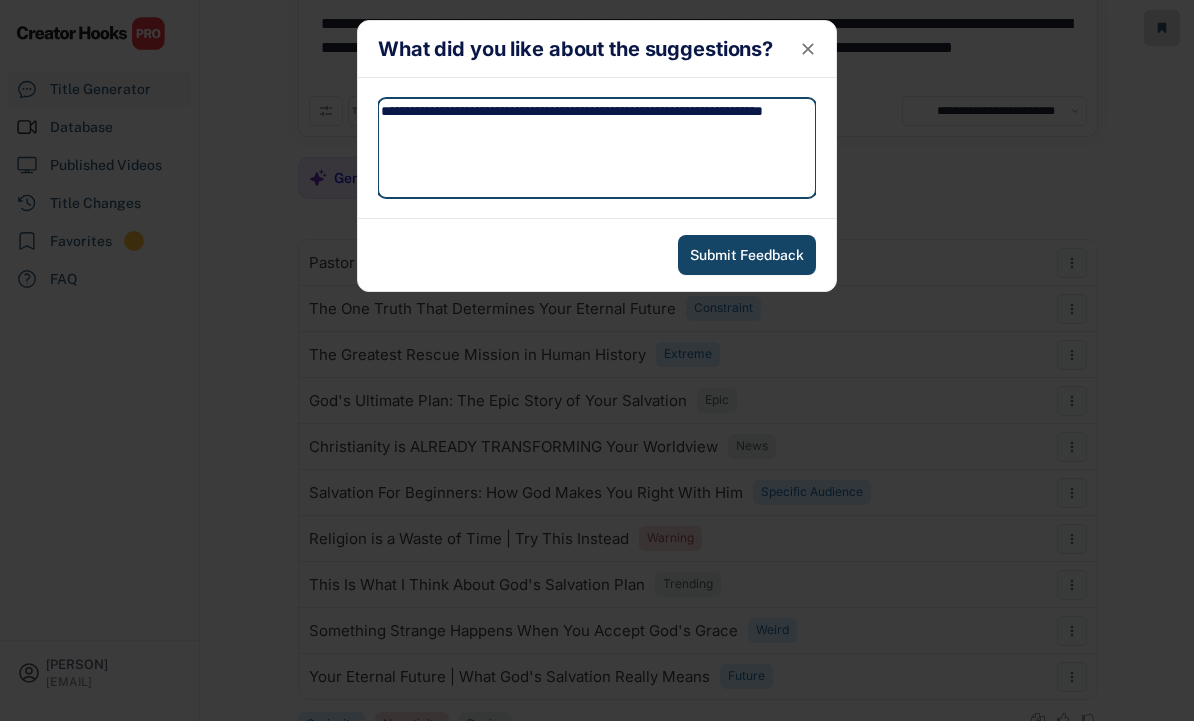 type on "**********" 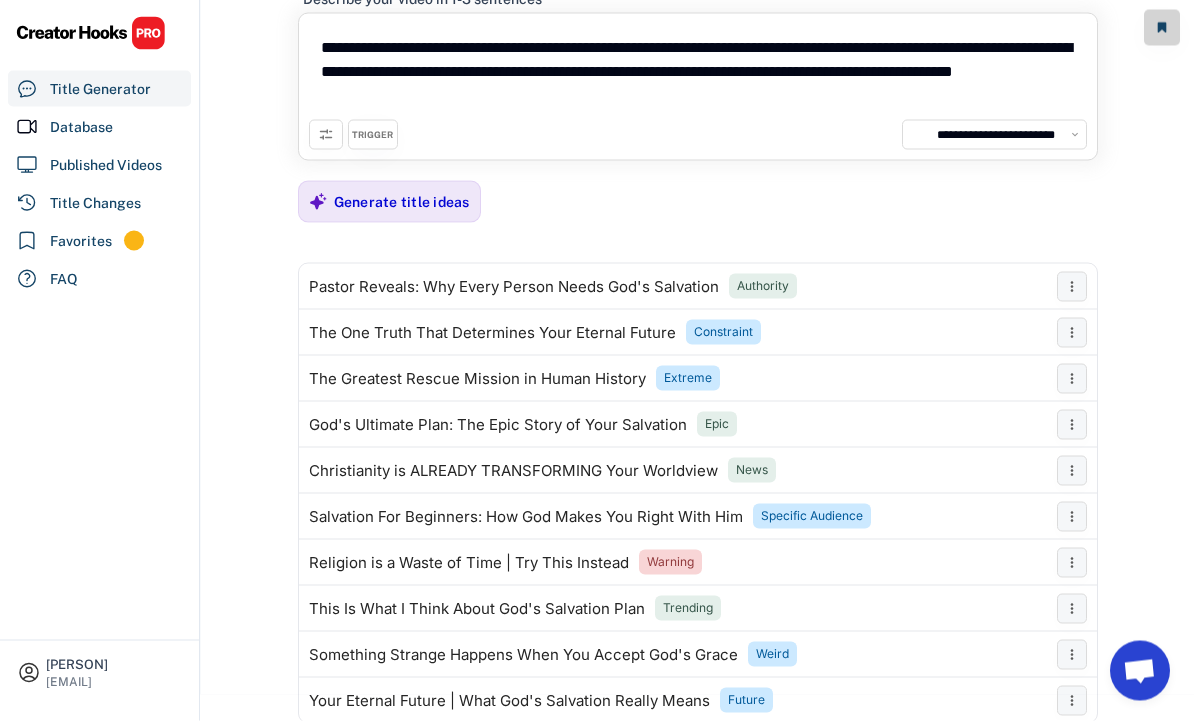 scroll, scrollTop: 96, scrollLeft: 0, axis: vertical 